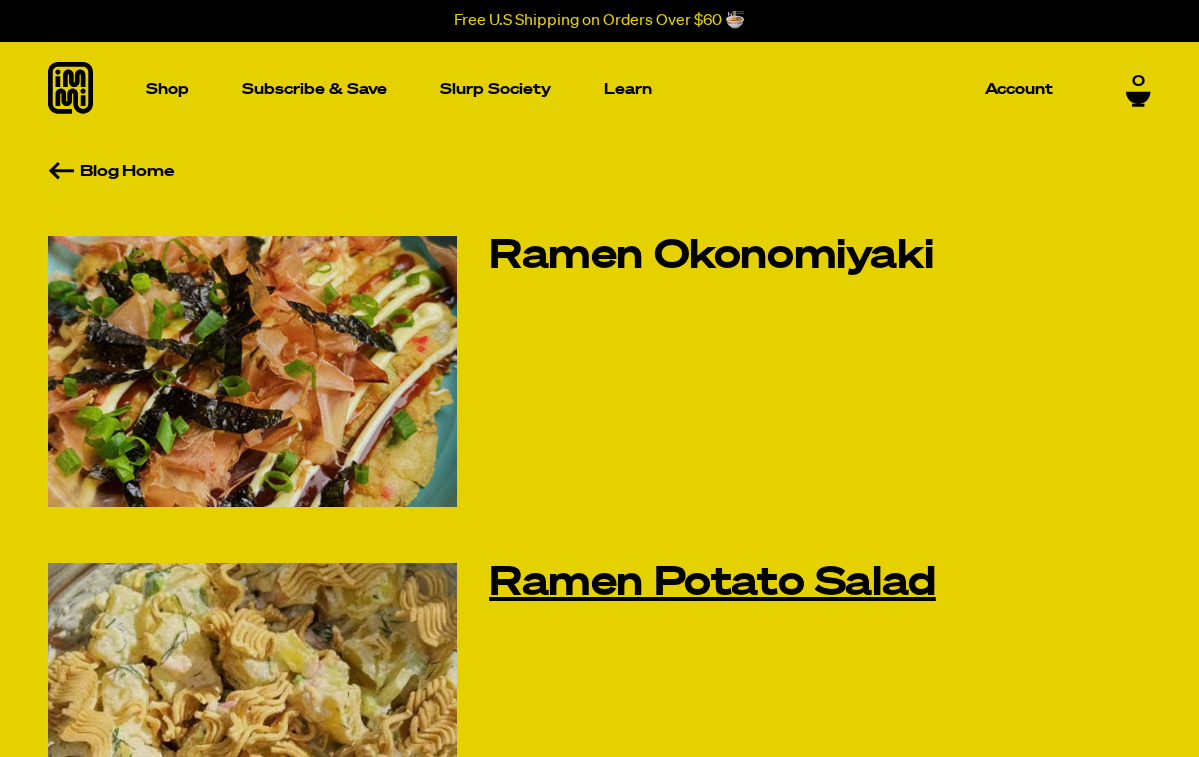 scroll, scrollTop: 0, scrollLeft: 0, axis: both 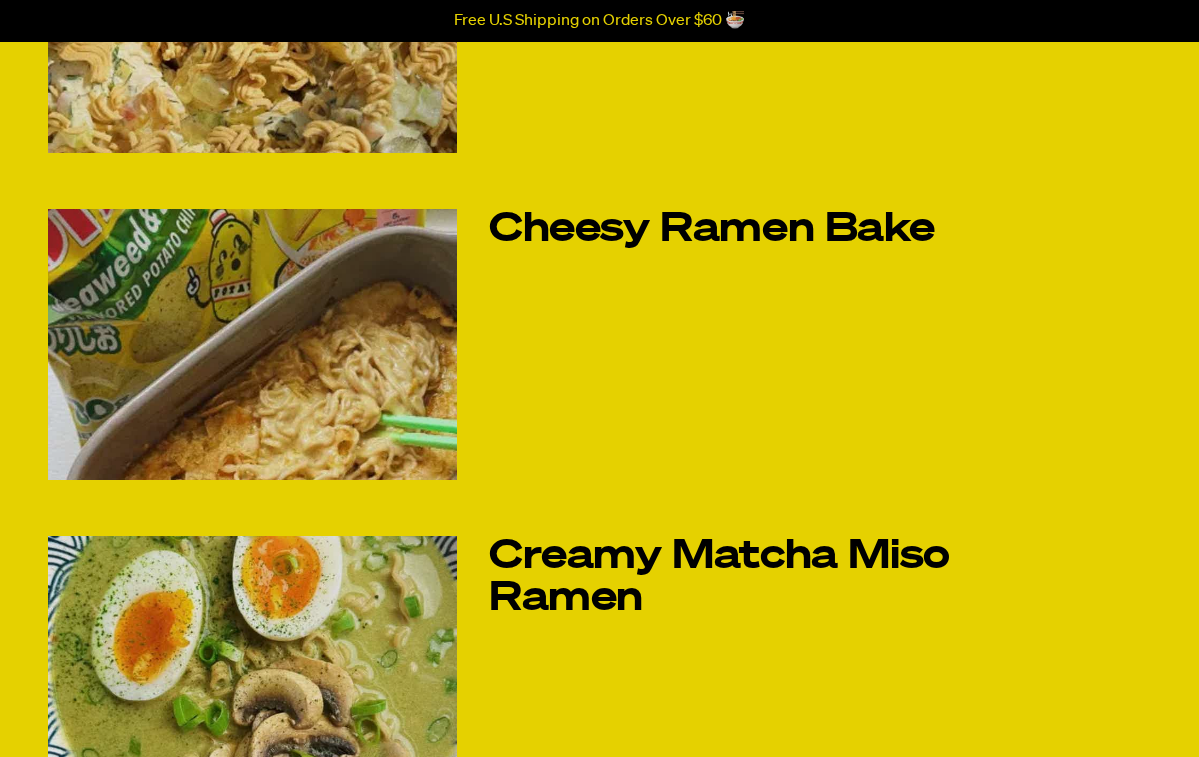 click at bounding box center [252, 344] 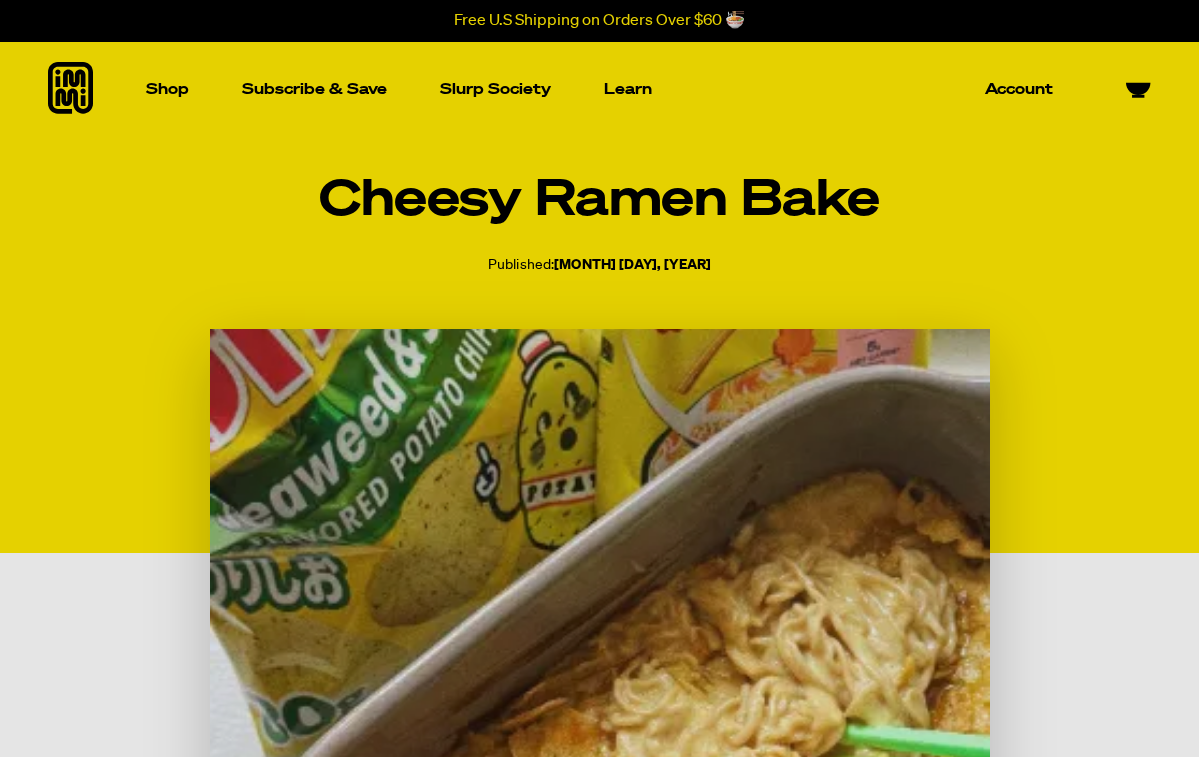 scroll, scrollTop: 0, scrollLeft: 0, axis: both 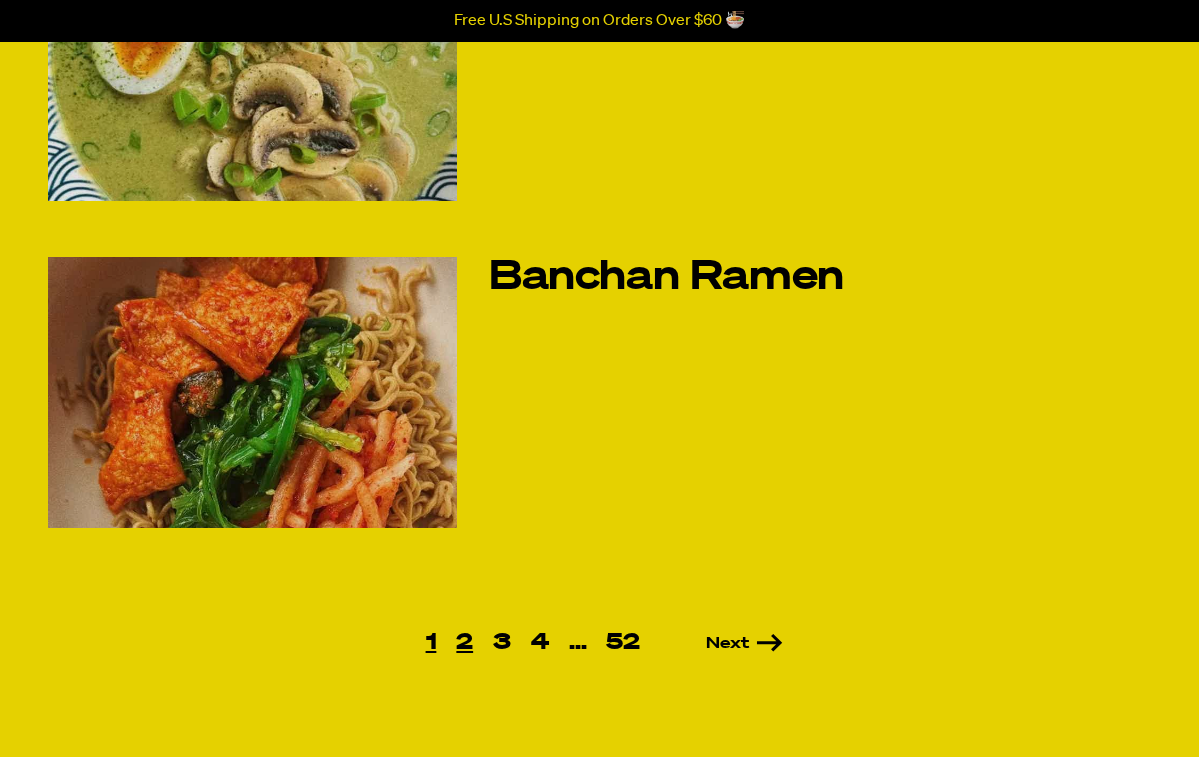 click on "2" at bounding box center (464, 643) 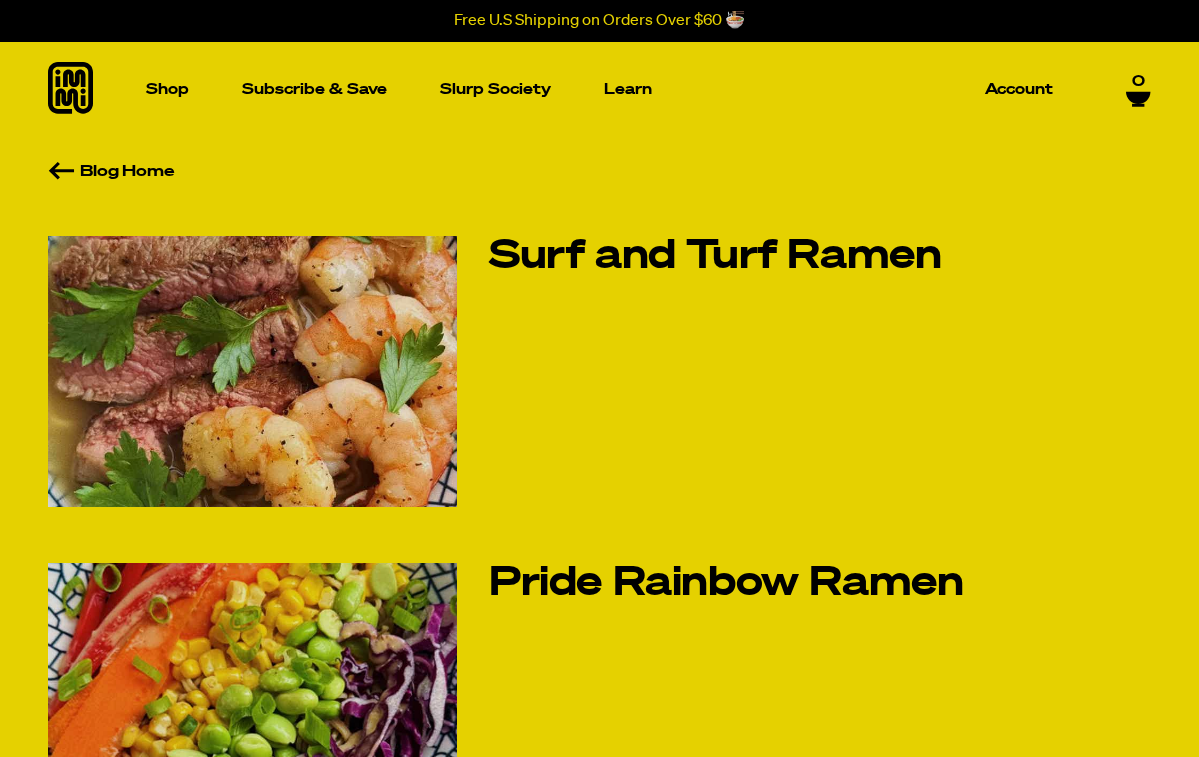 scroll, scrollTop: 0, scrollLeft: 0, axis: both 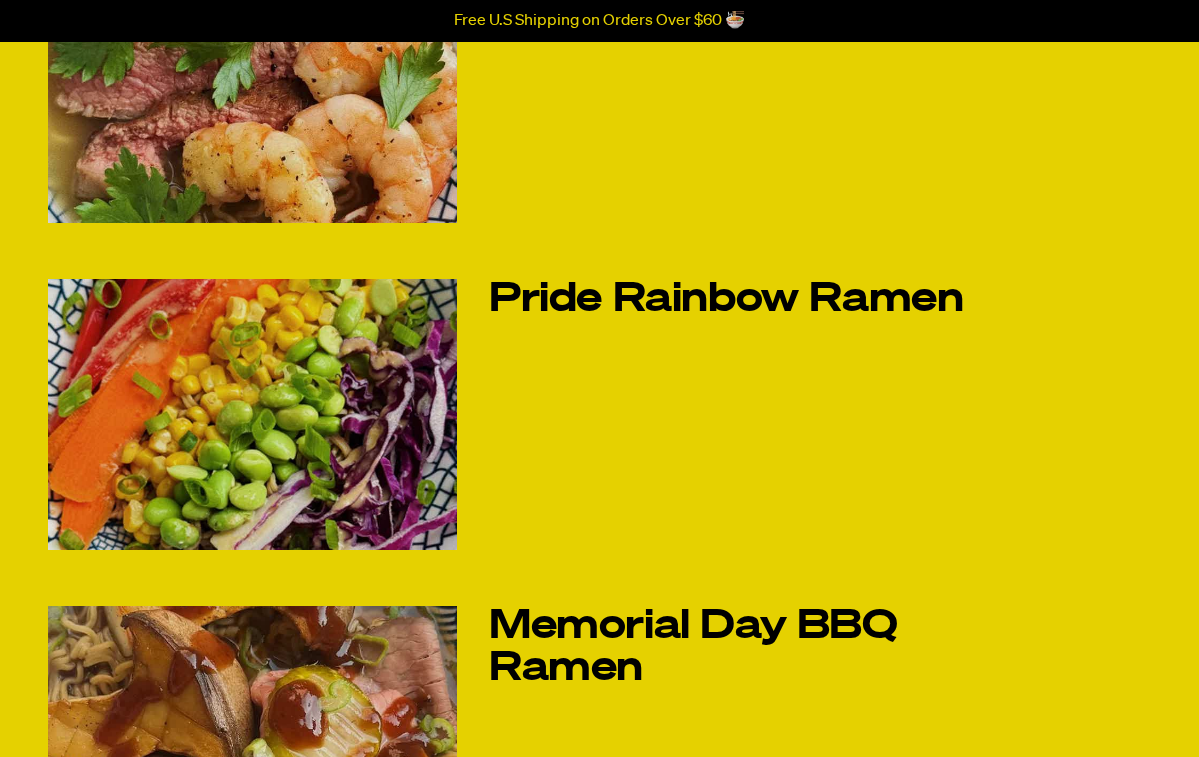 click at bounding box center (252, 414) 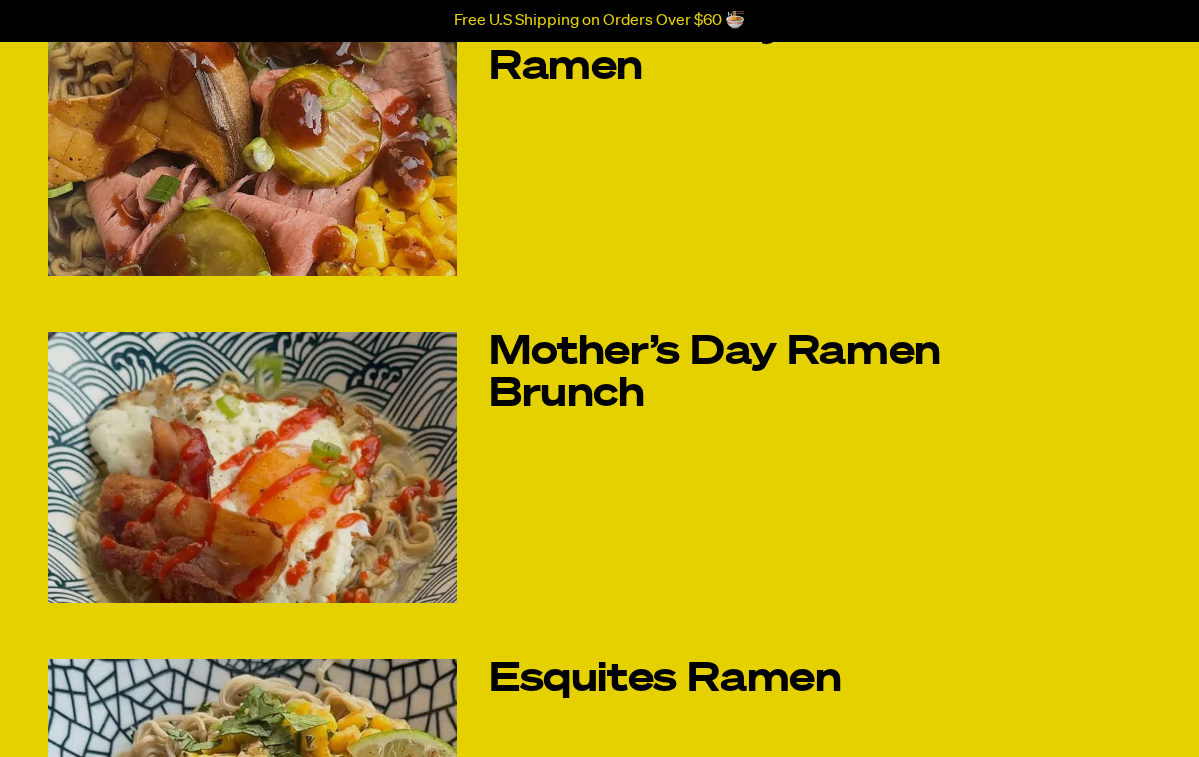 scroll, scrollTop: 892, scrollLeft: 0, axis: vertical 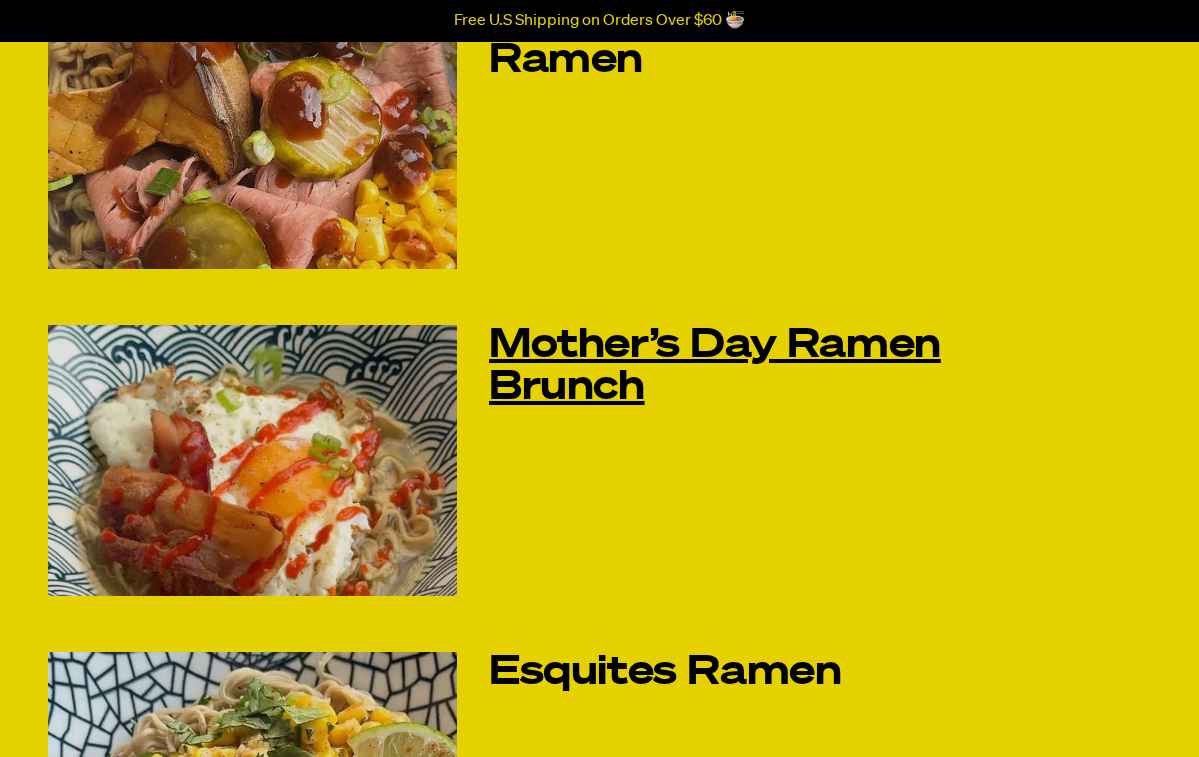 click on "Mother’s Day Ramen Brunch" at bounding box center (765, 367) 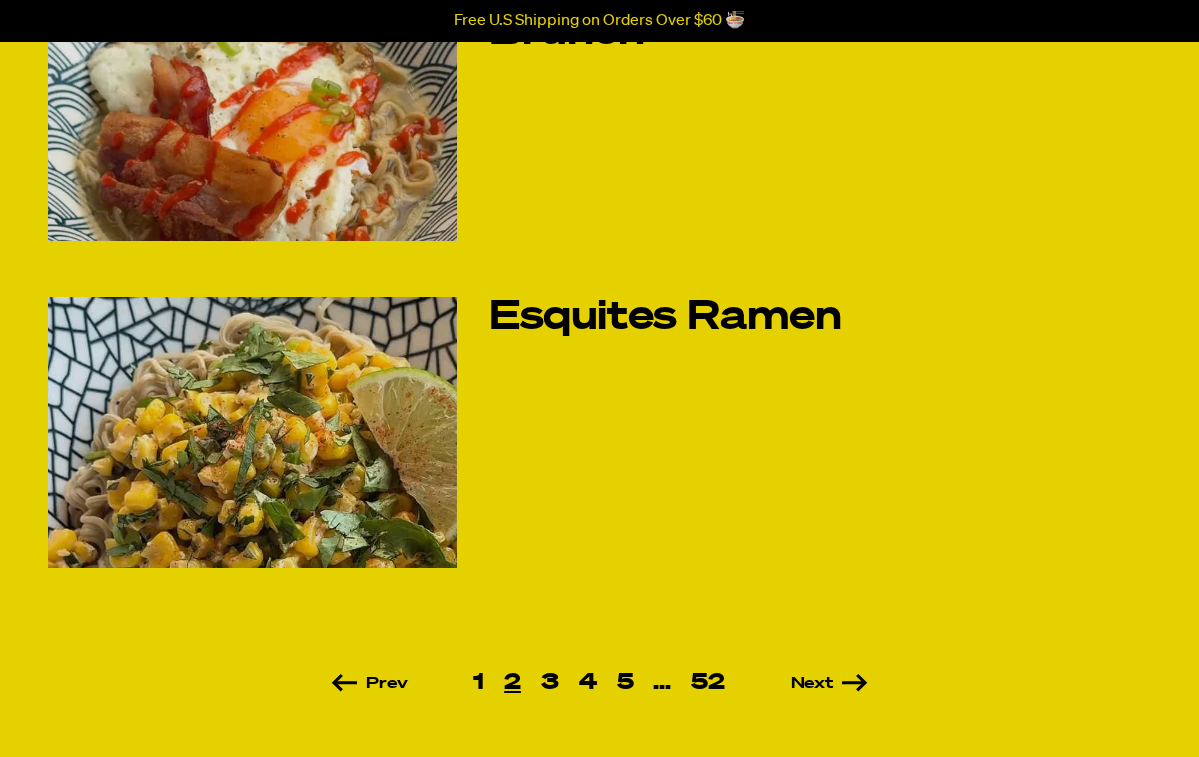 scroll, scrollTop: 1249, scrollLeft: 0, axis: vertical 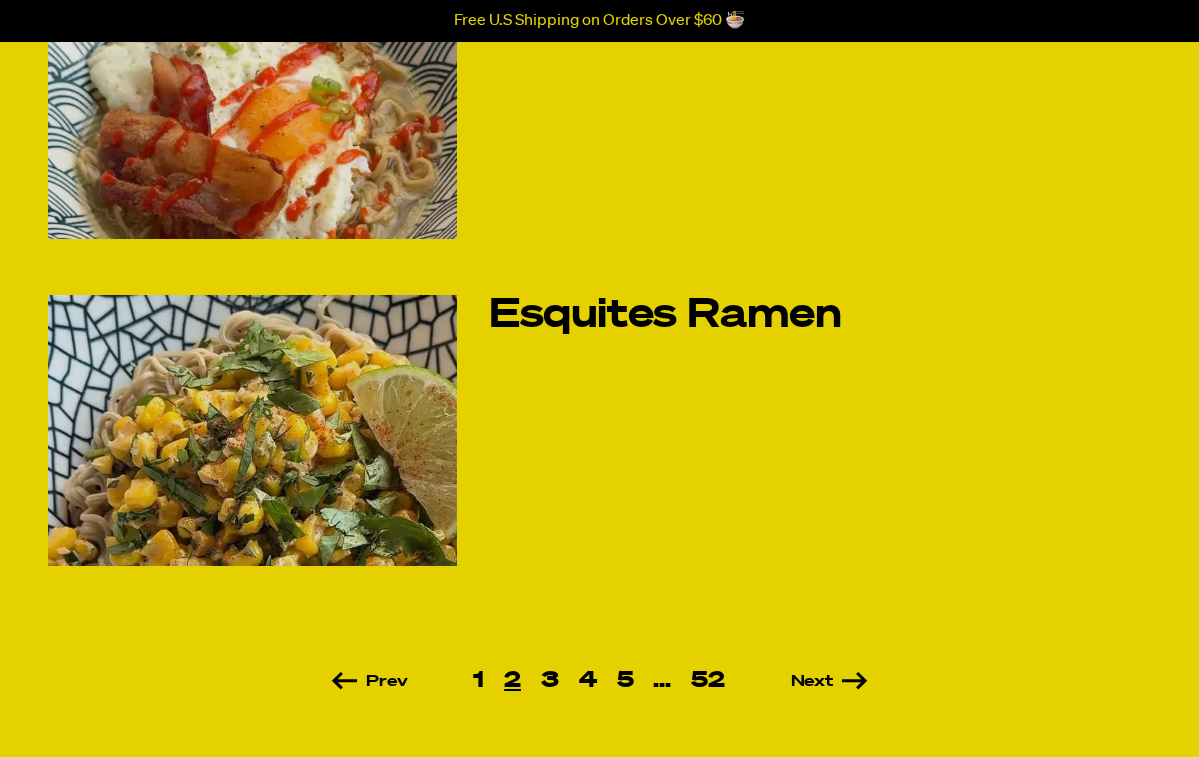 click at bounding box center (252, 430) 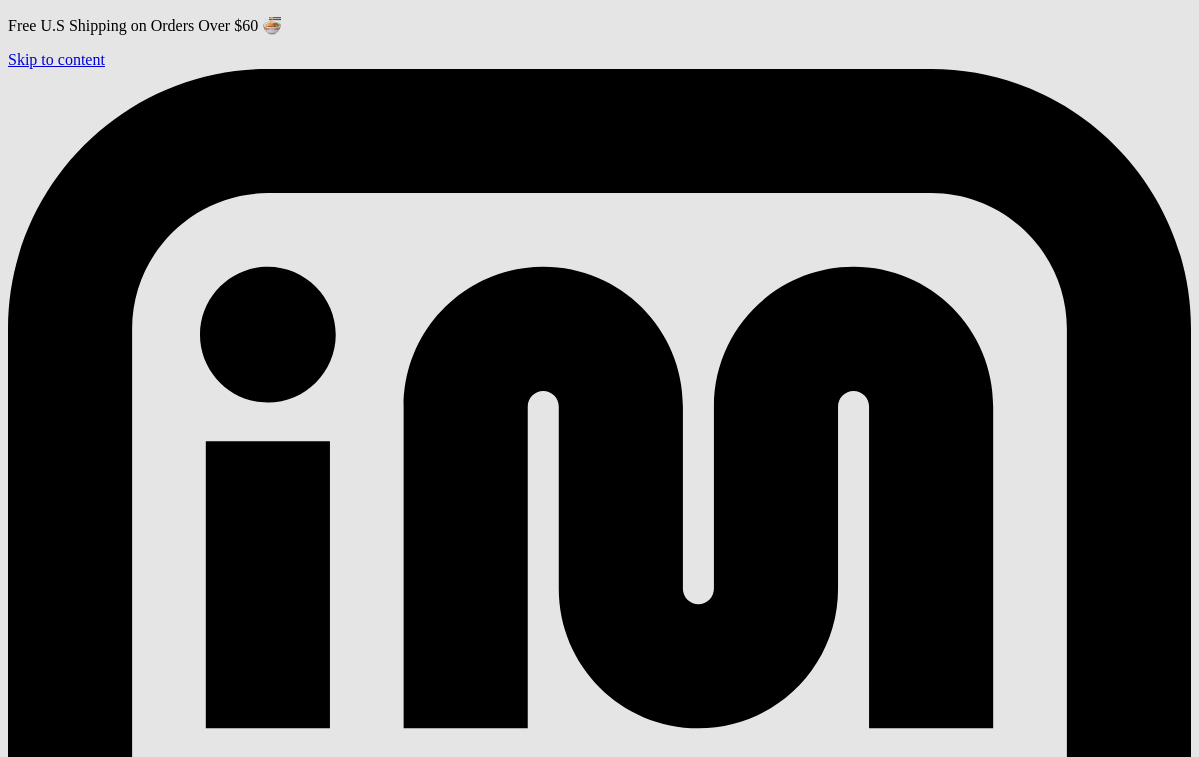 scroll, scrollTop: 0, scrollLeft: 0, axis: both 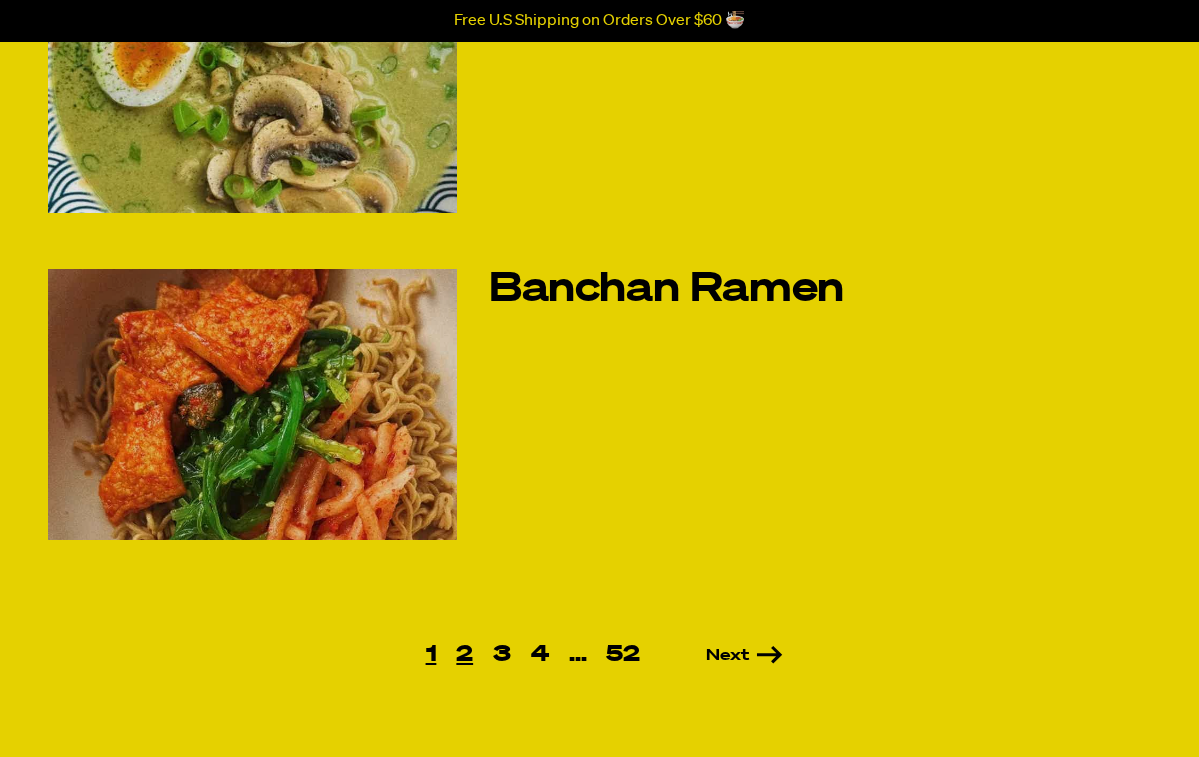 click on "2" at bounding box center [464, 655] 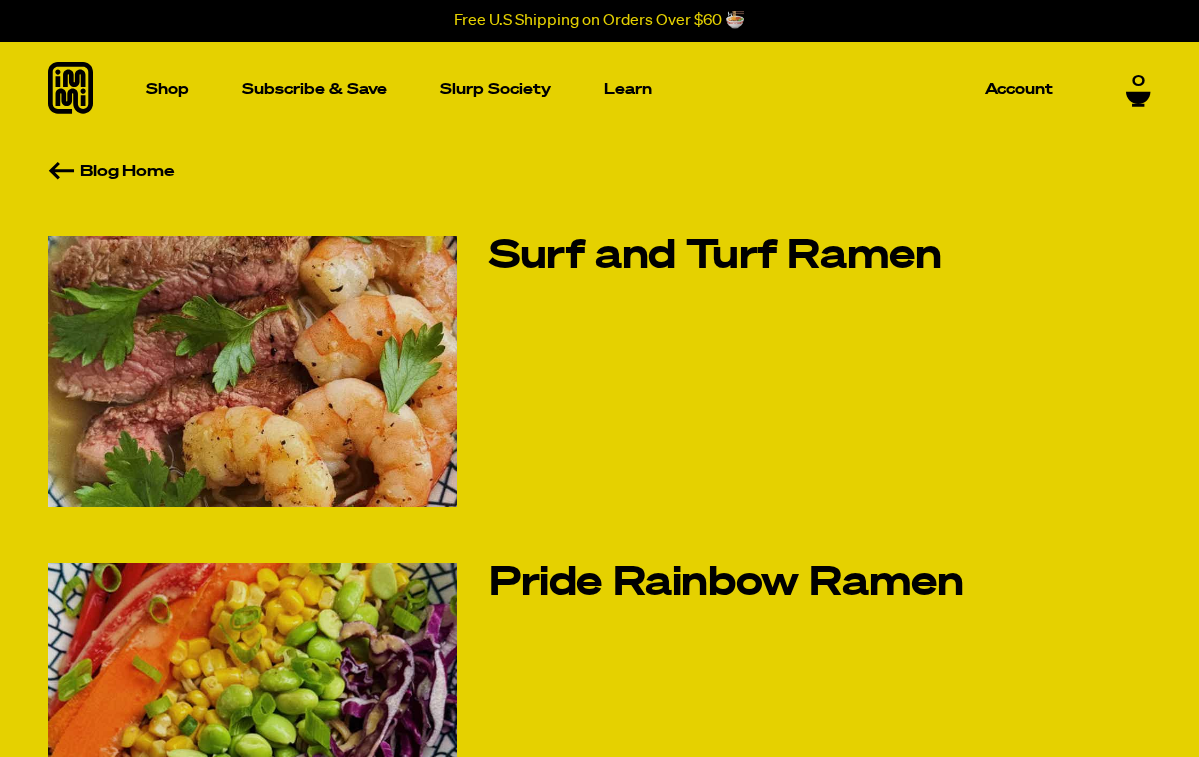 scroll, scrollTop: 0, scrollLeft: 0, axis: both 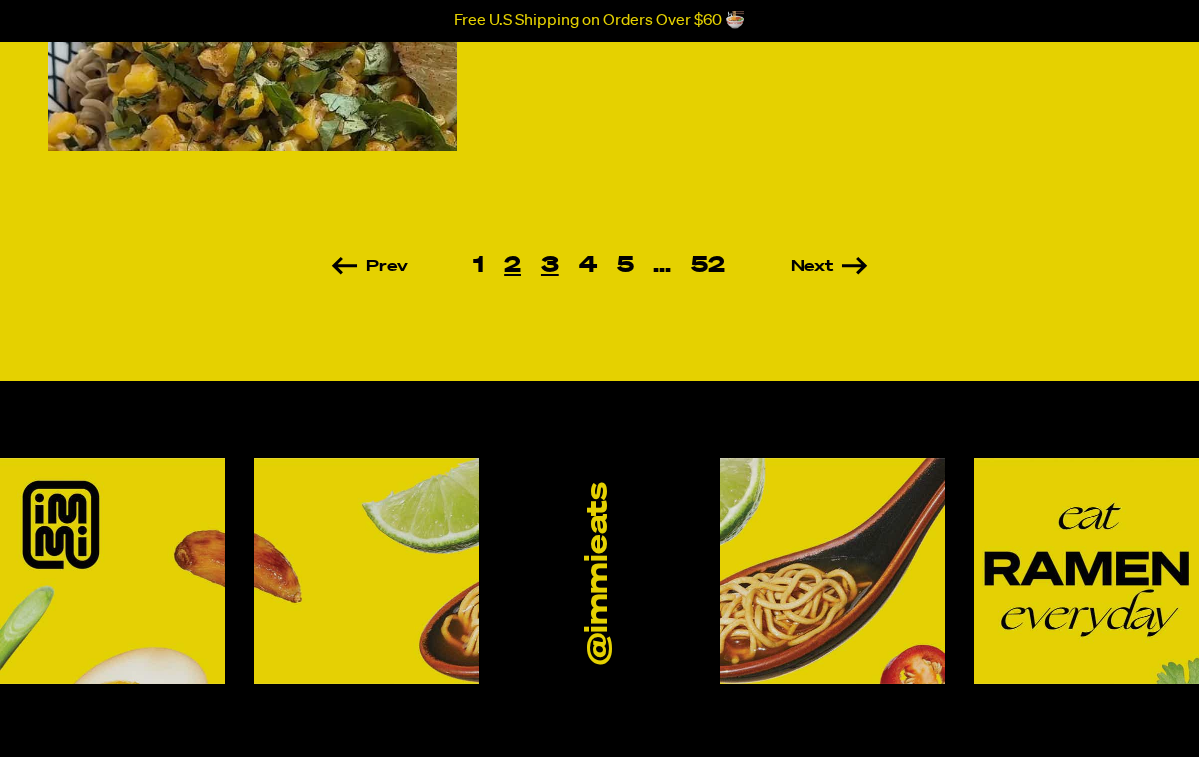 click on "3" at bounding box center (550, 266) 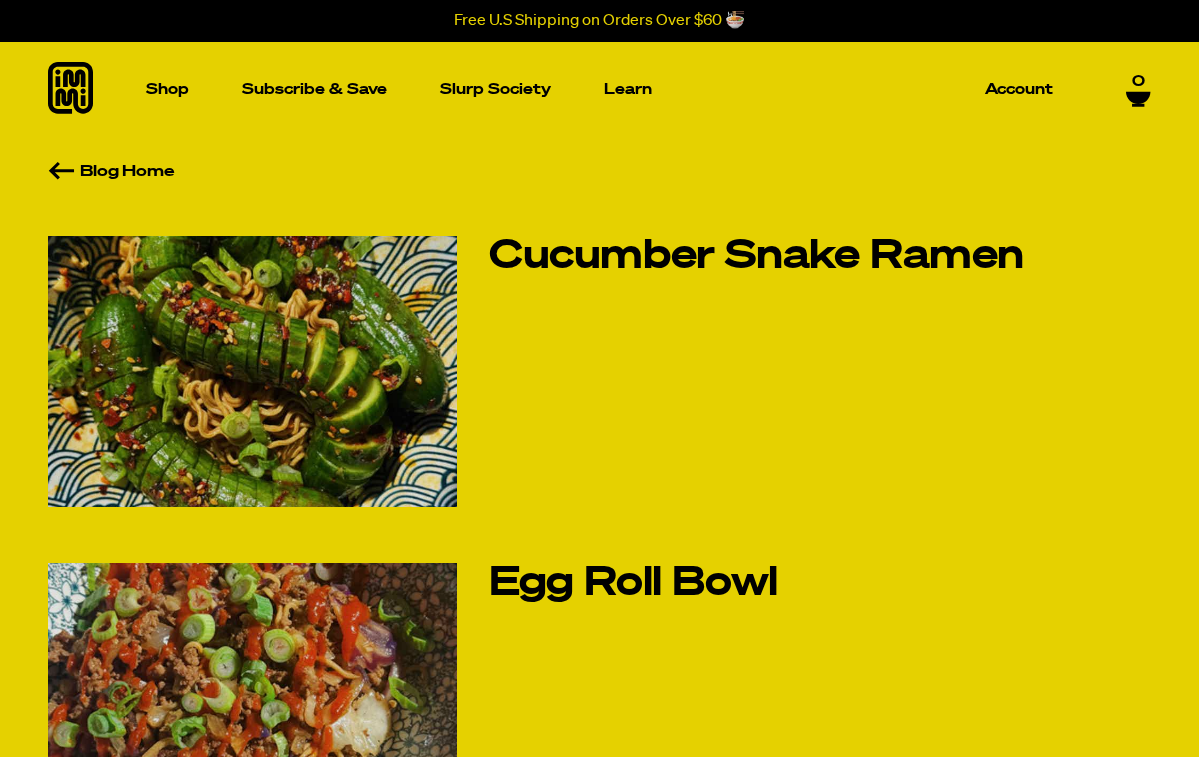 scroll, scrollTop: 0, scrollLeft: 0, axis: both 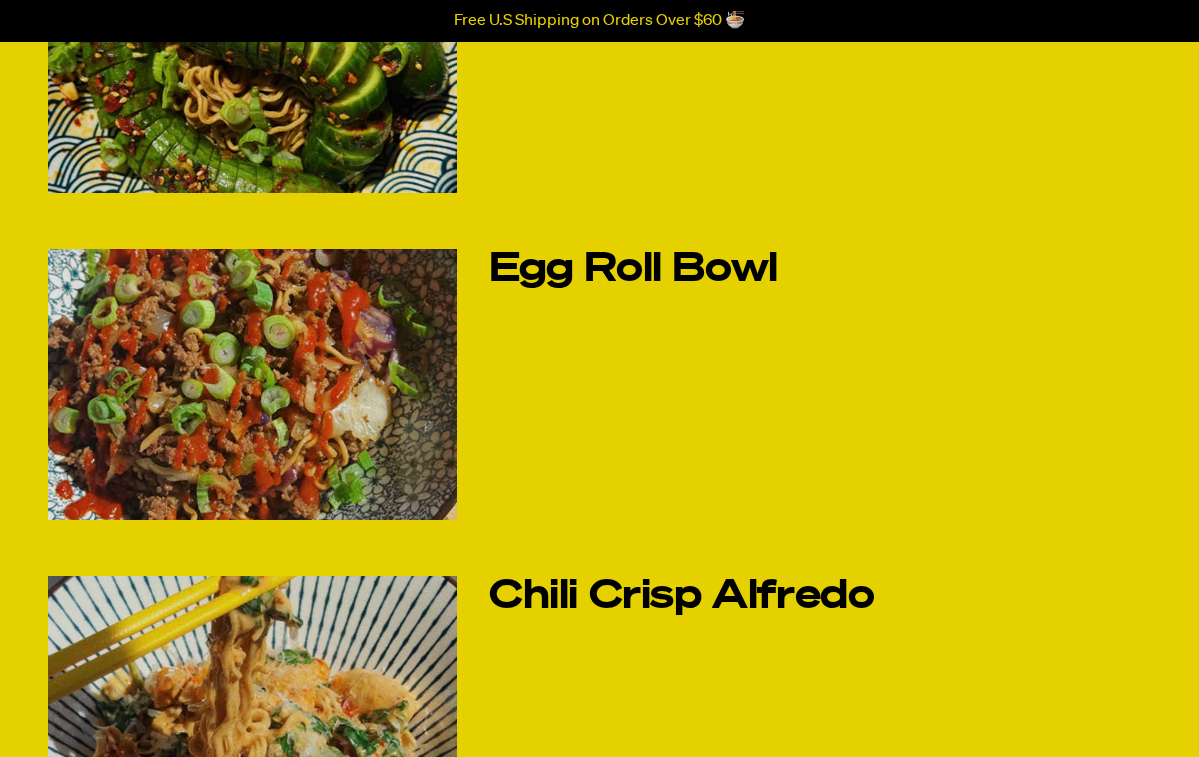 click at bounding box center (252, 384) 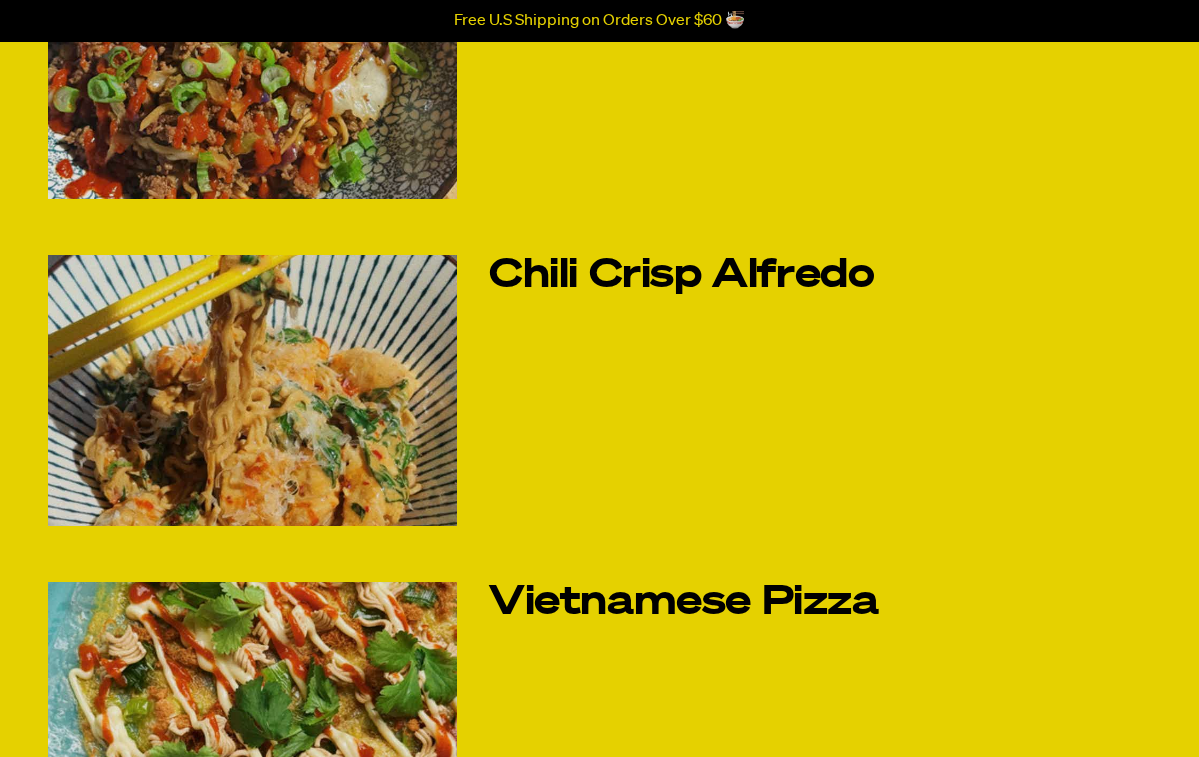 scroll, scrollTop: 639, scrollLeft: 0, axis: vertical 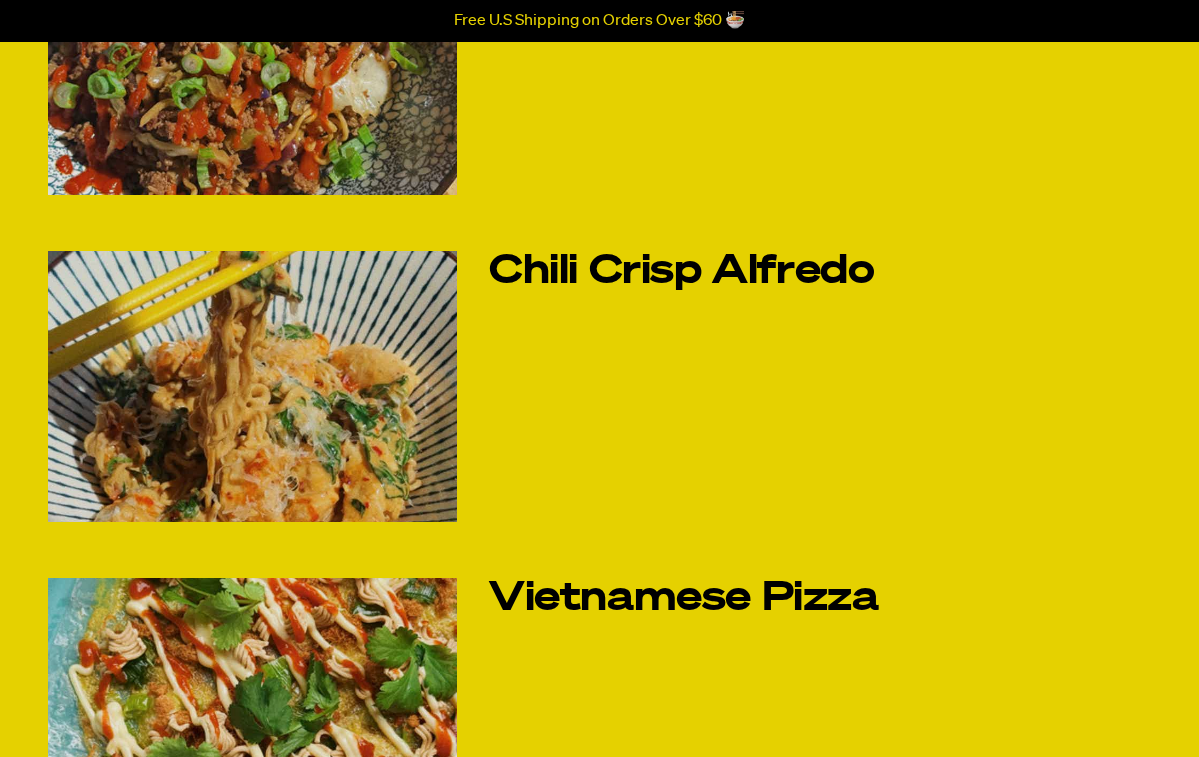 click at bounding box center (252, 386) 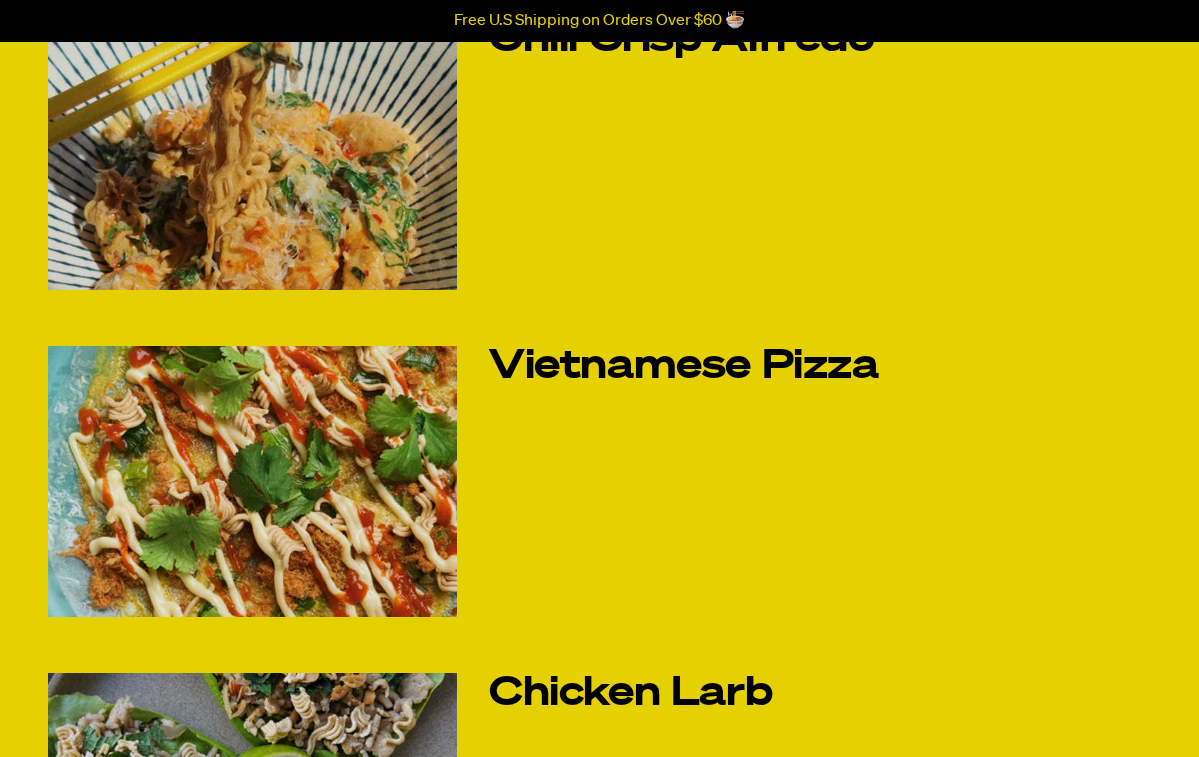 scroll, scrollTop: 872, scrollLeft: 0, axis: vertical 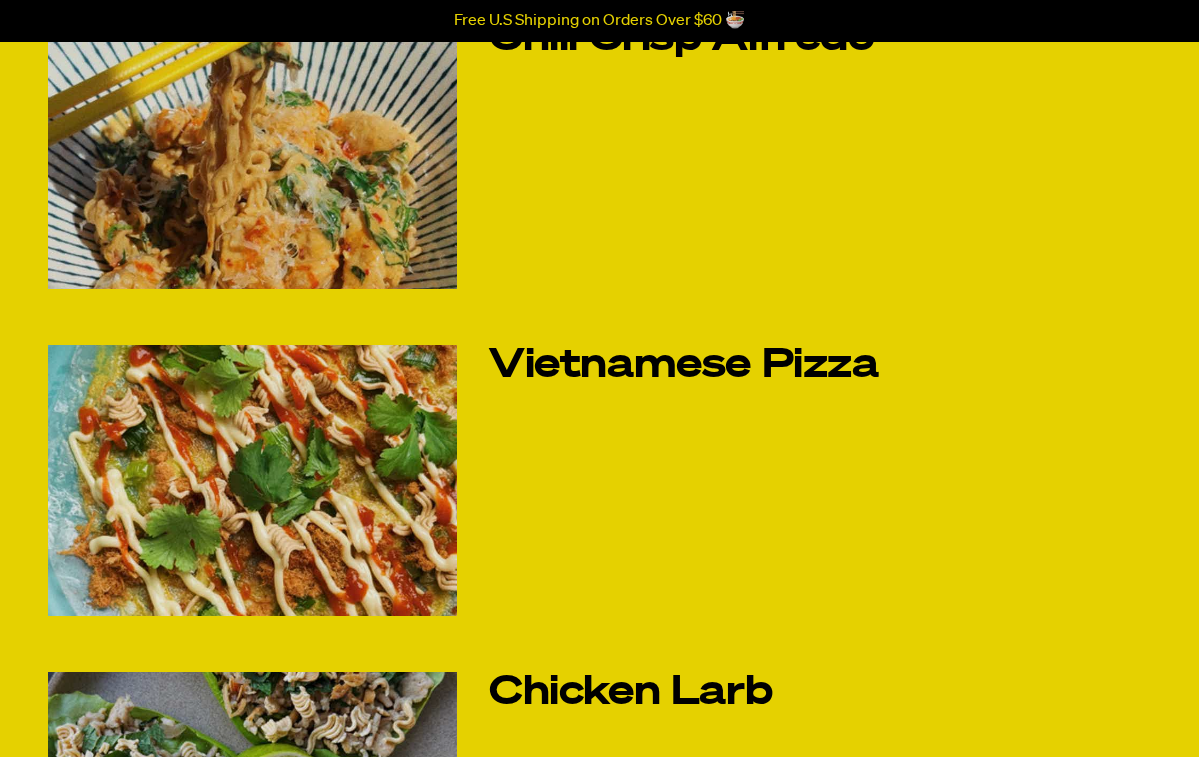 click at bounding box center [252, 480] 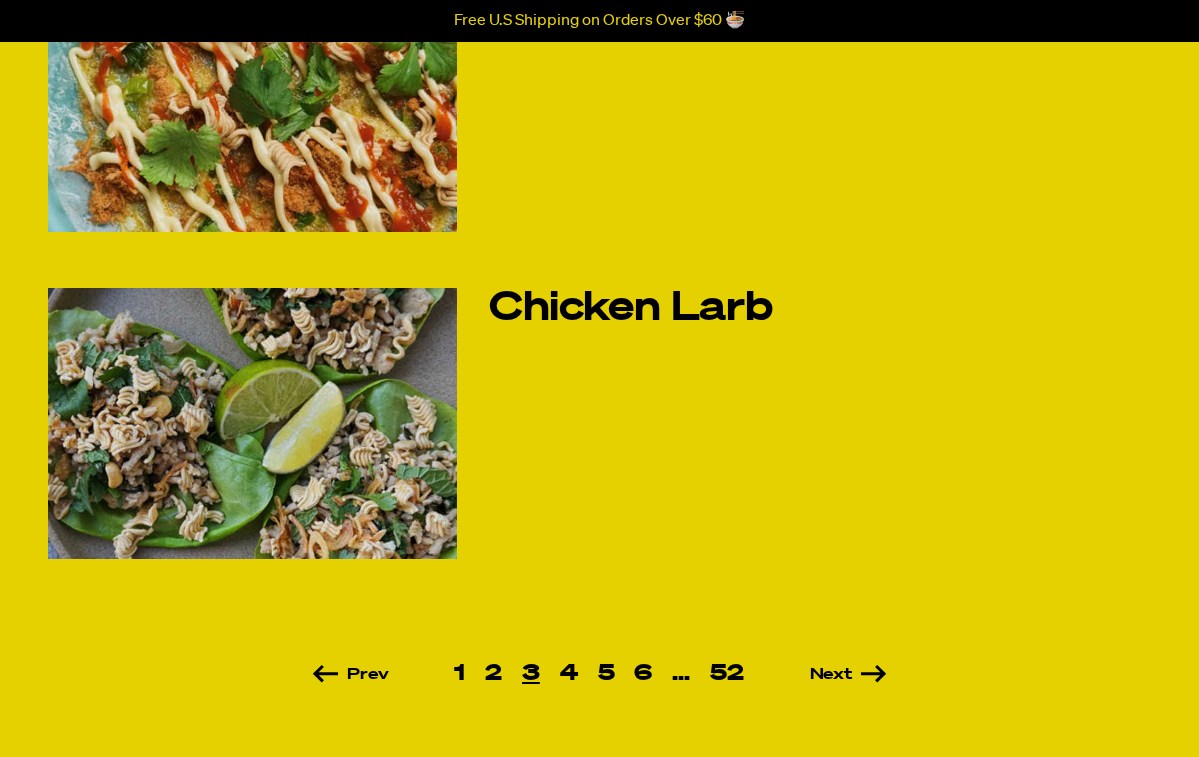 scroll, scrollTop: 1253, scrollLeft: 0, axis: vertical 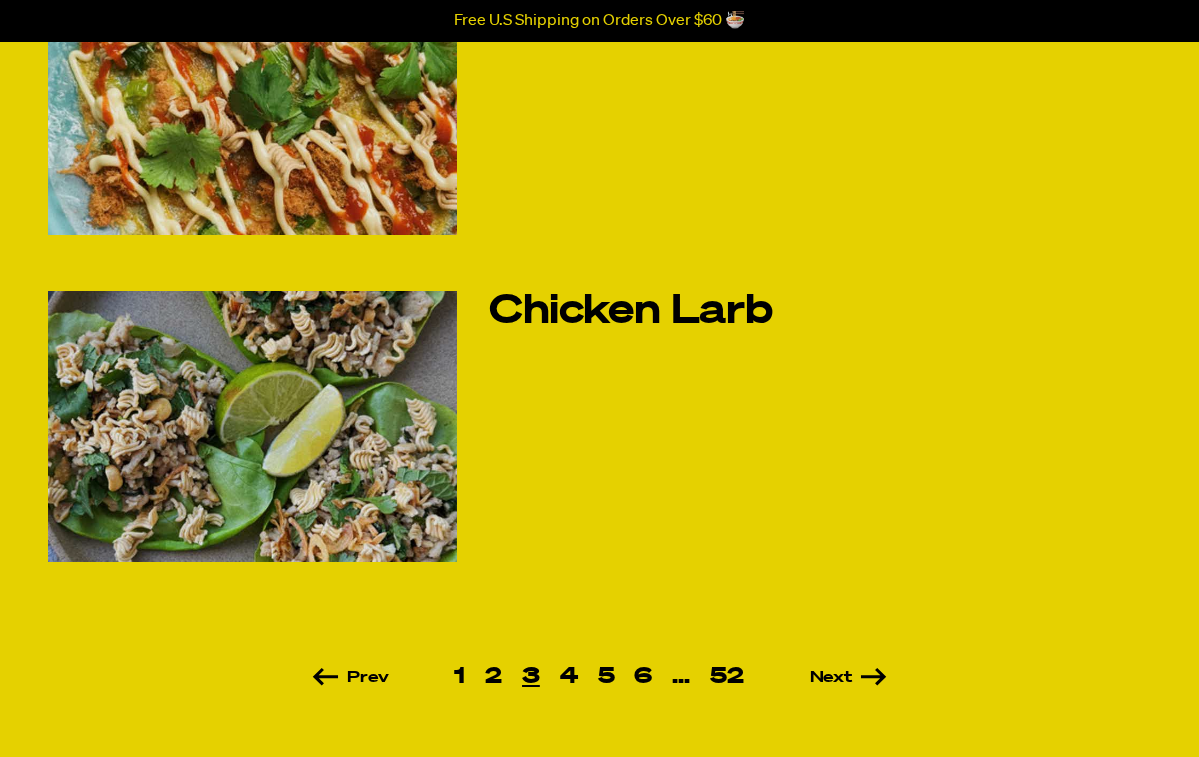 click at bounding box center (252, 426) 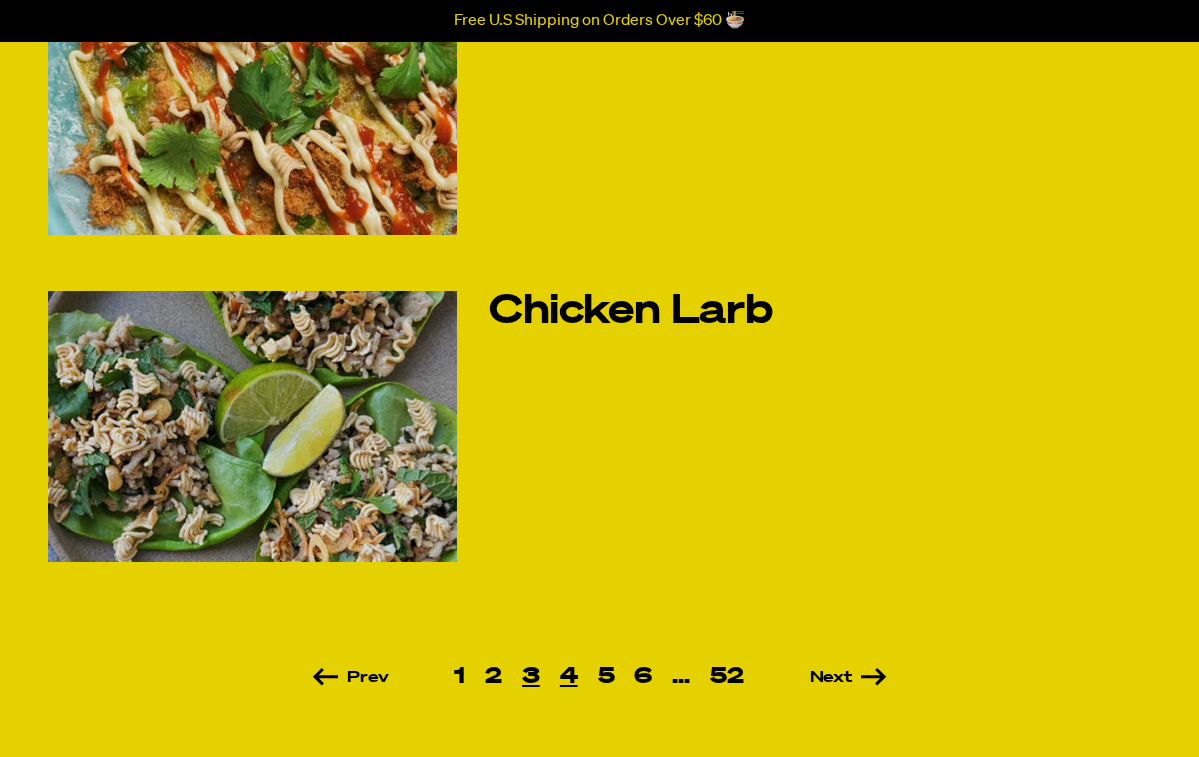 click on "4" at bounding box center (569, 677) 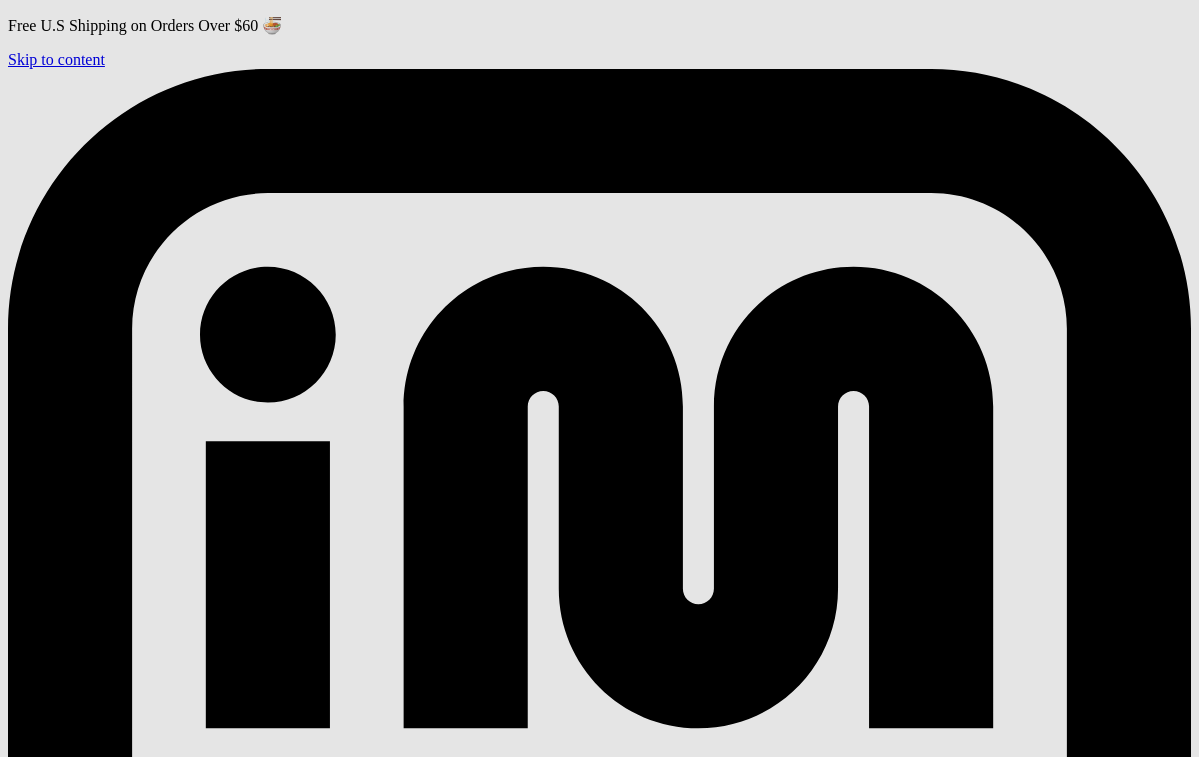 scroll, scrollTop: 0, scrollLeft: 0, axis: both 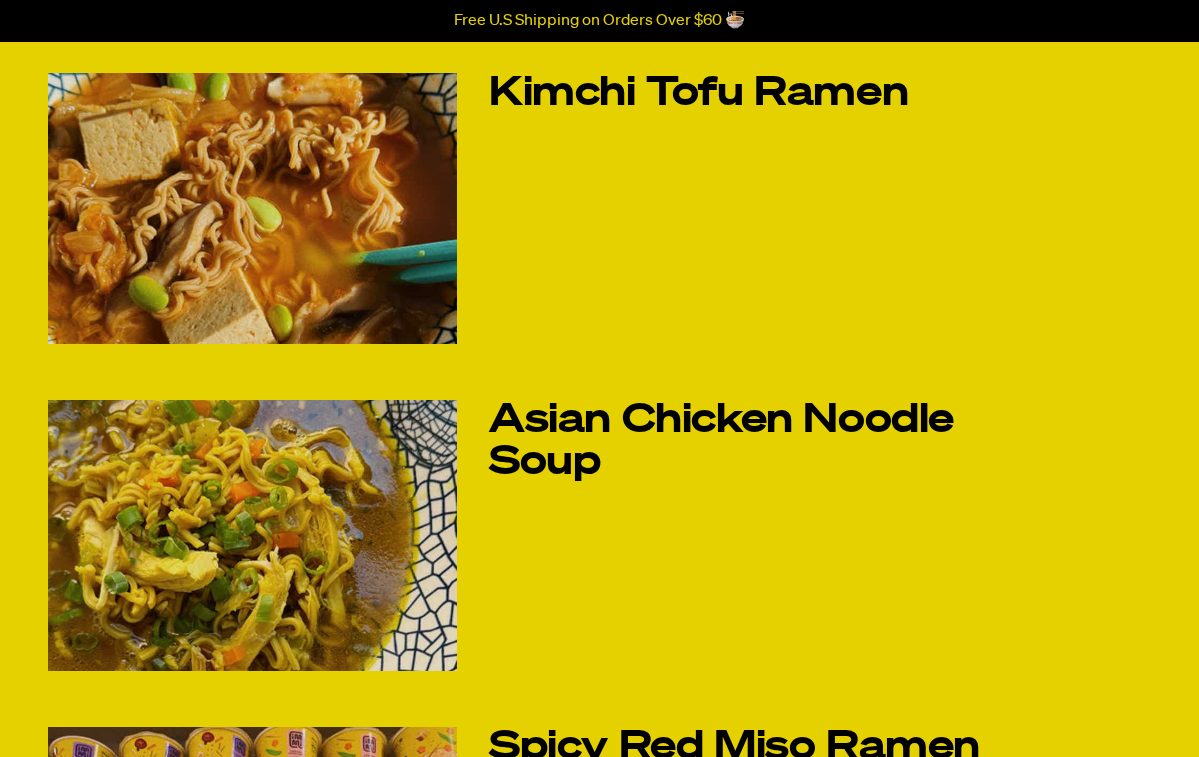 click at bounding box center [252, 535] 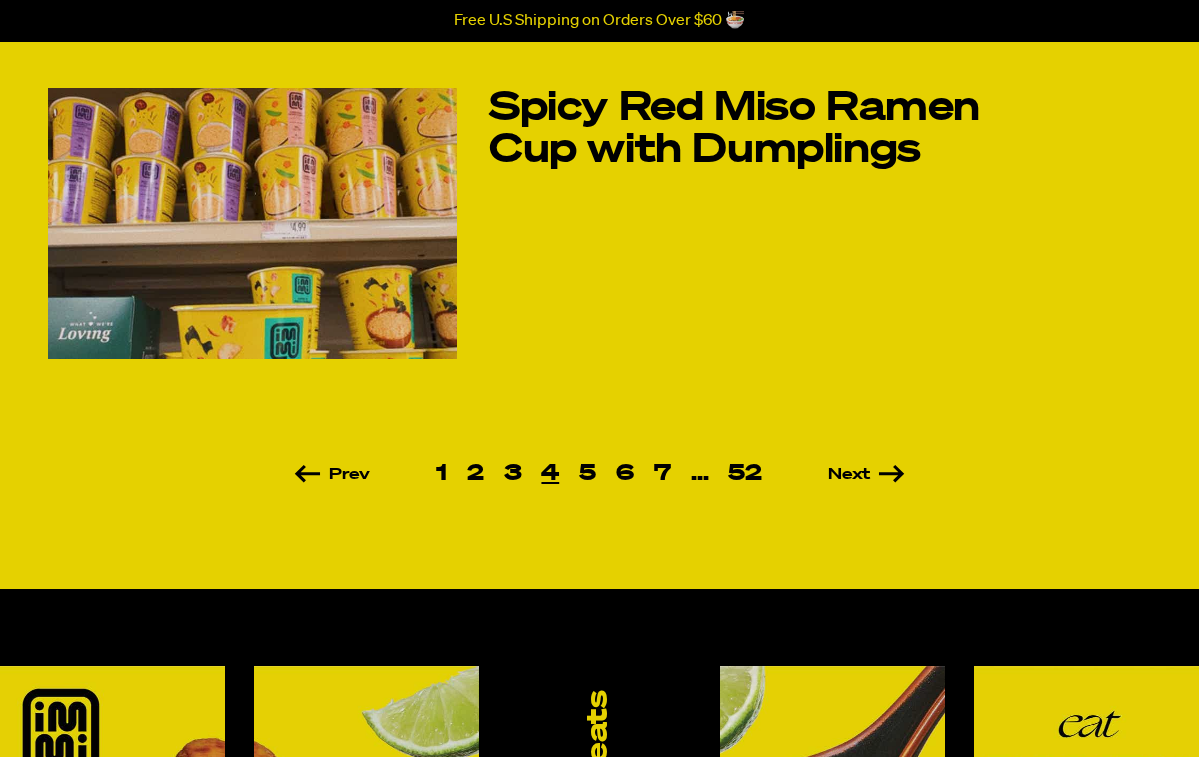scroll, scrollTop: 1458, scrollLeft: 0, axis: vertical 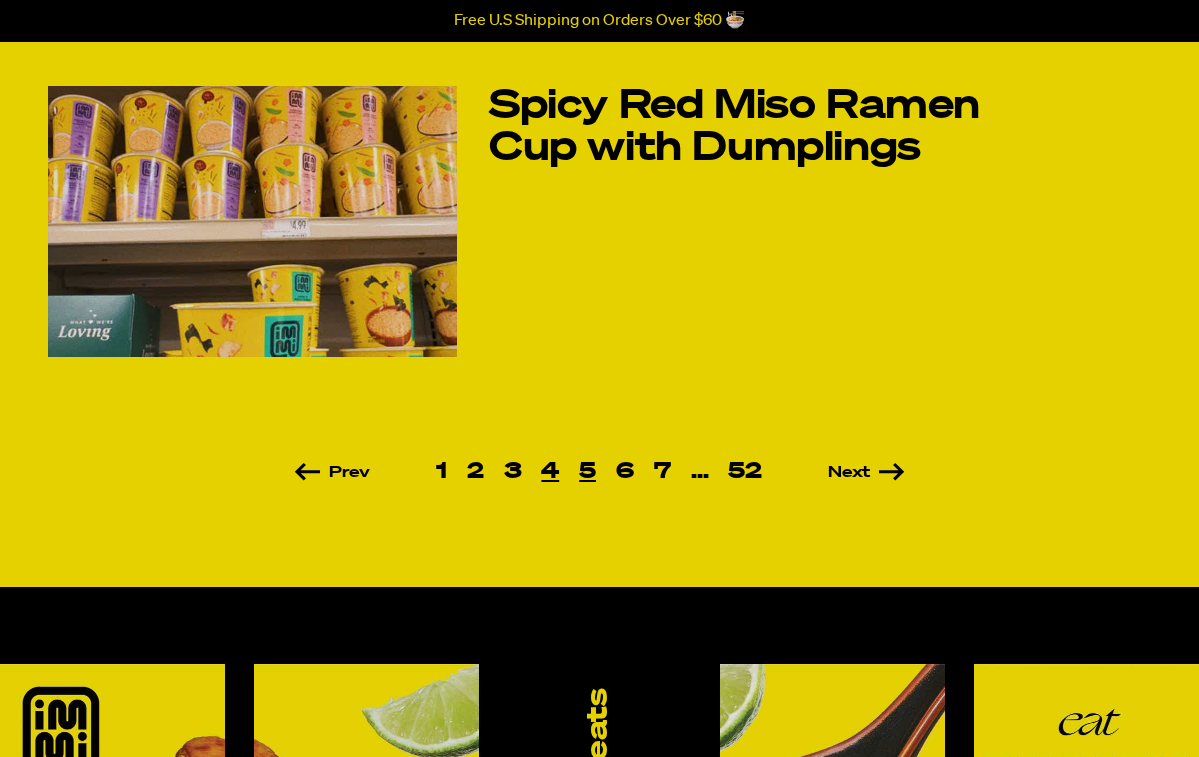 click on "5" at bounding box center (587, 472) 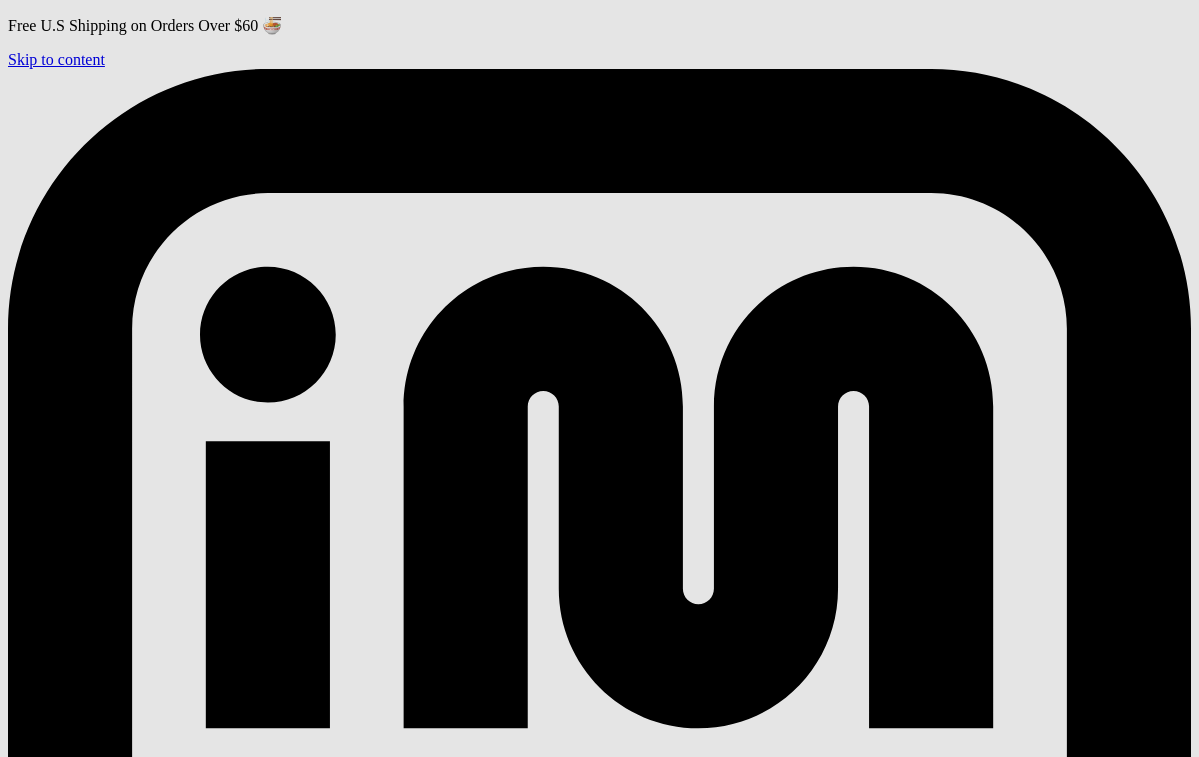 scroll, scrollTop: 0, scrollLeft: 0, axis: both 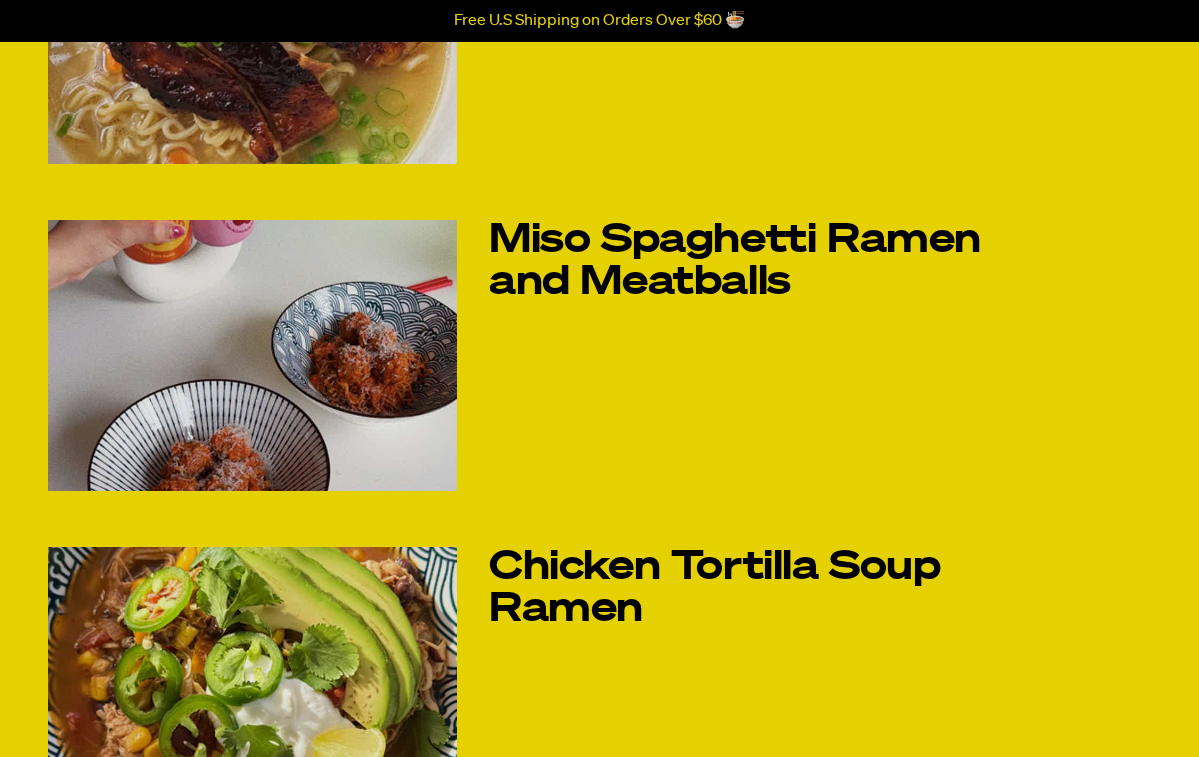 click at bounding box center (252, 355) 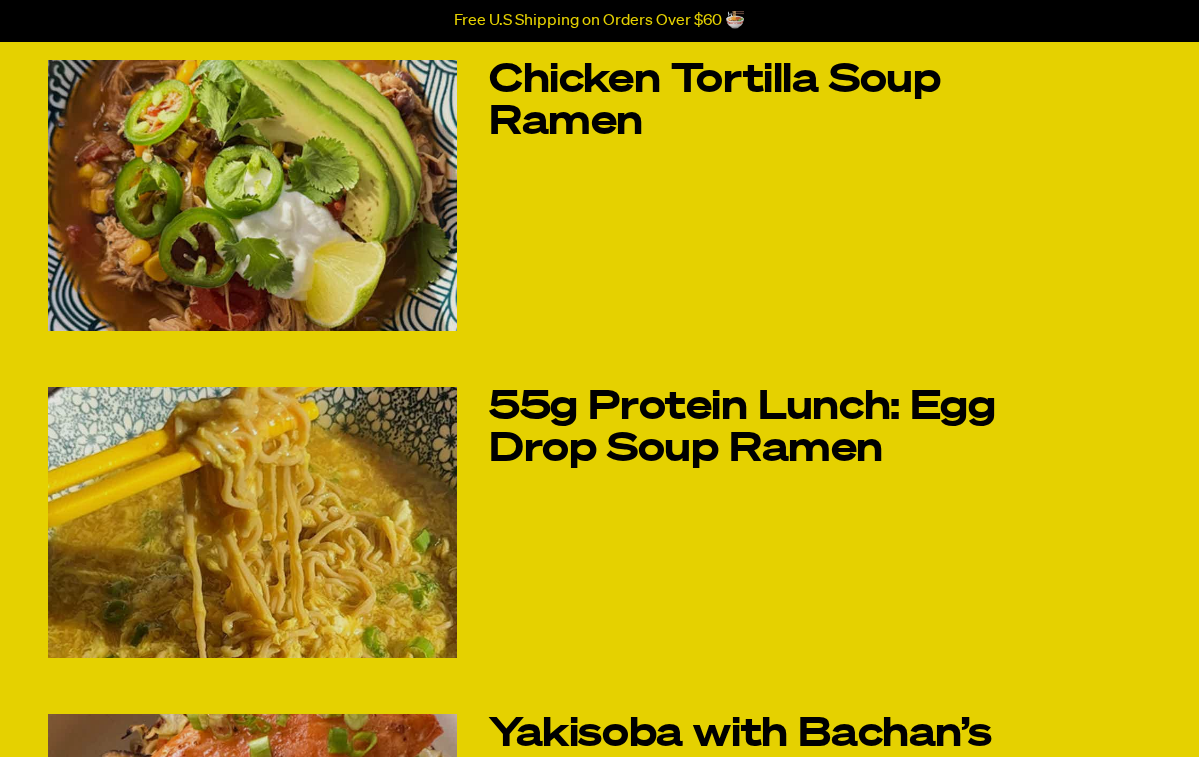 scroll, scrollTop: 835, scrollLeft: 0, axis: vertical 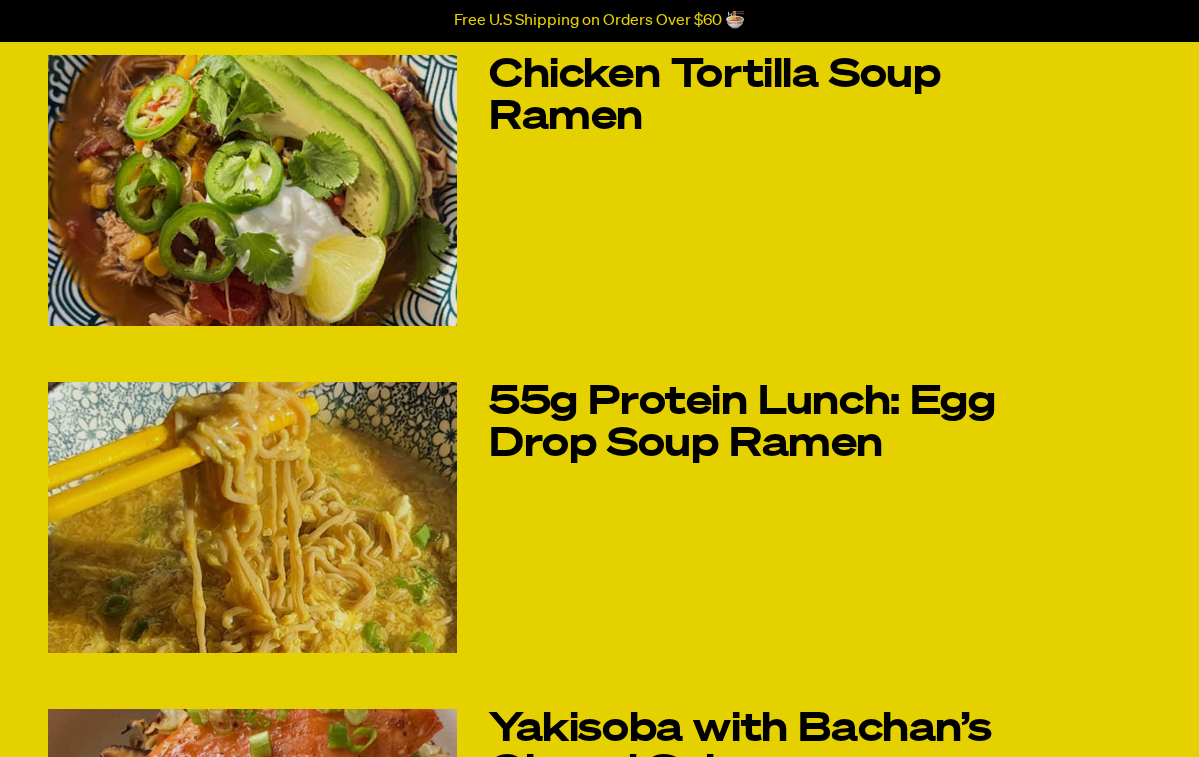 click at bounding box center [252, 517] 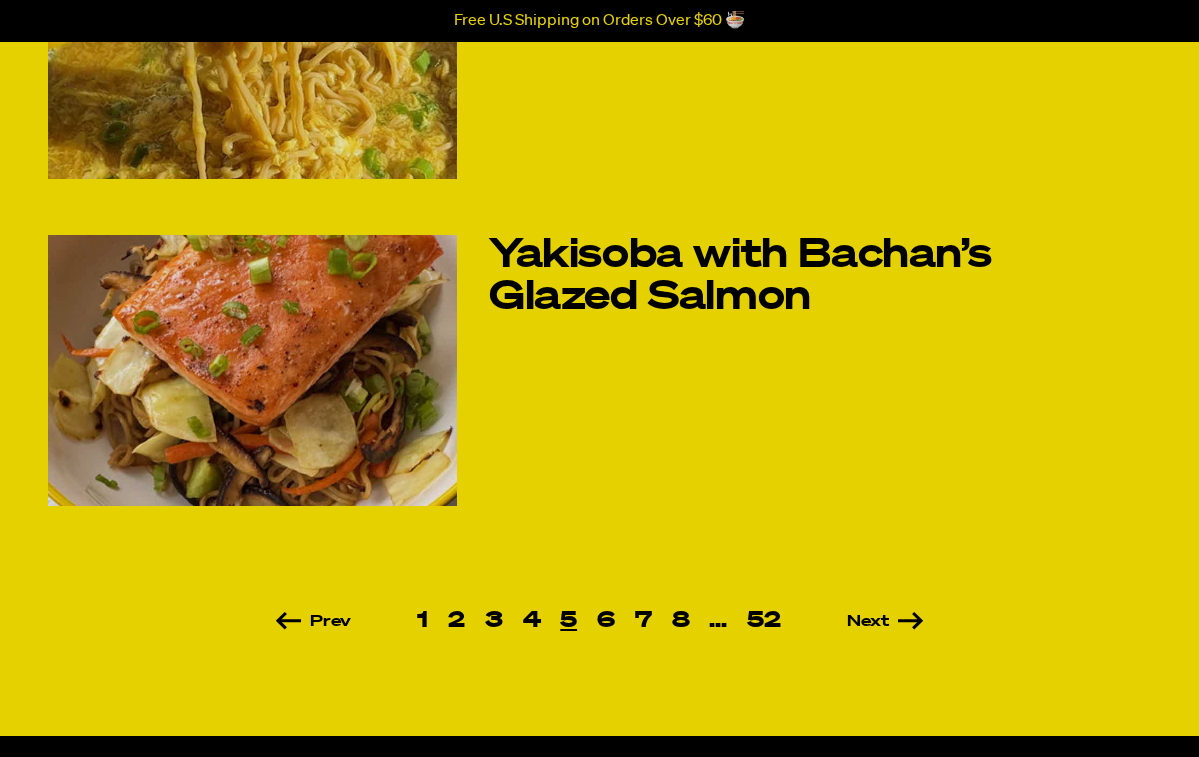 scroll, scrollTop: 1307, scrollLeft: 0, axis: vertical 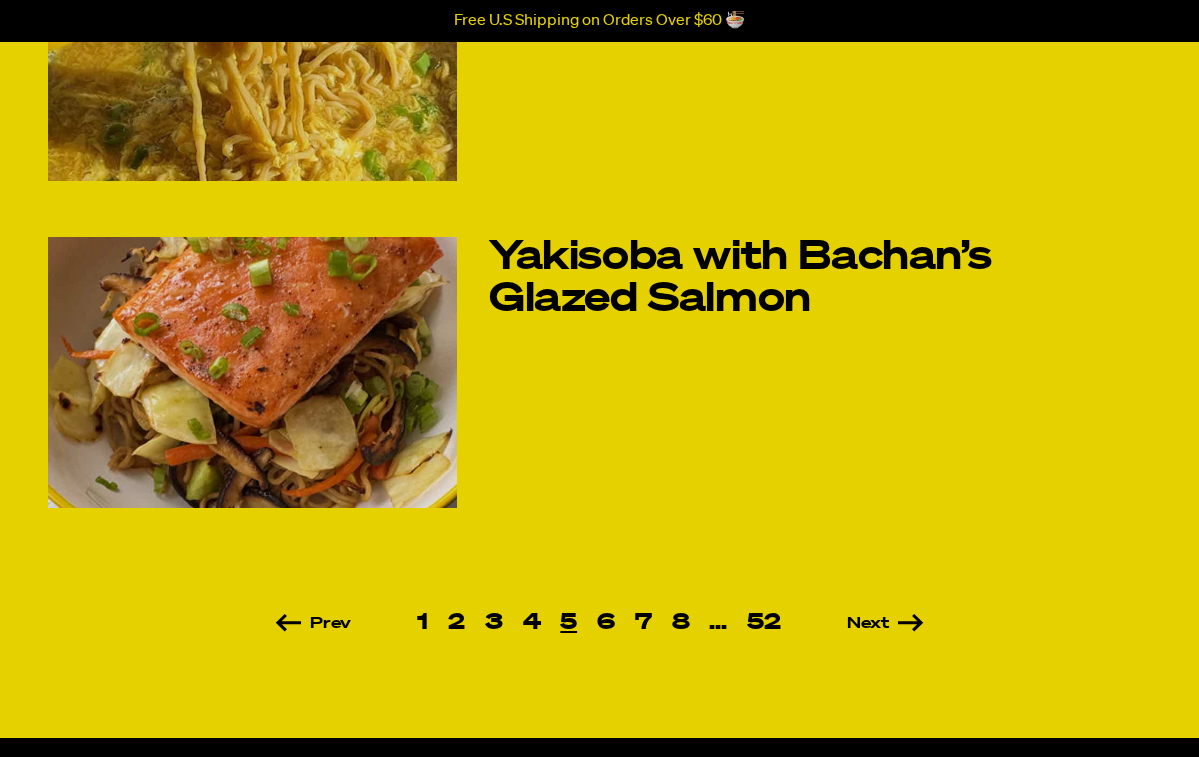 click at bounding box center [252, 372] 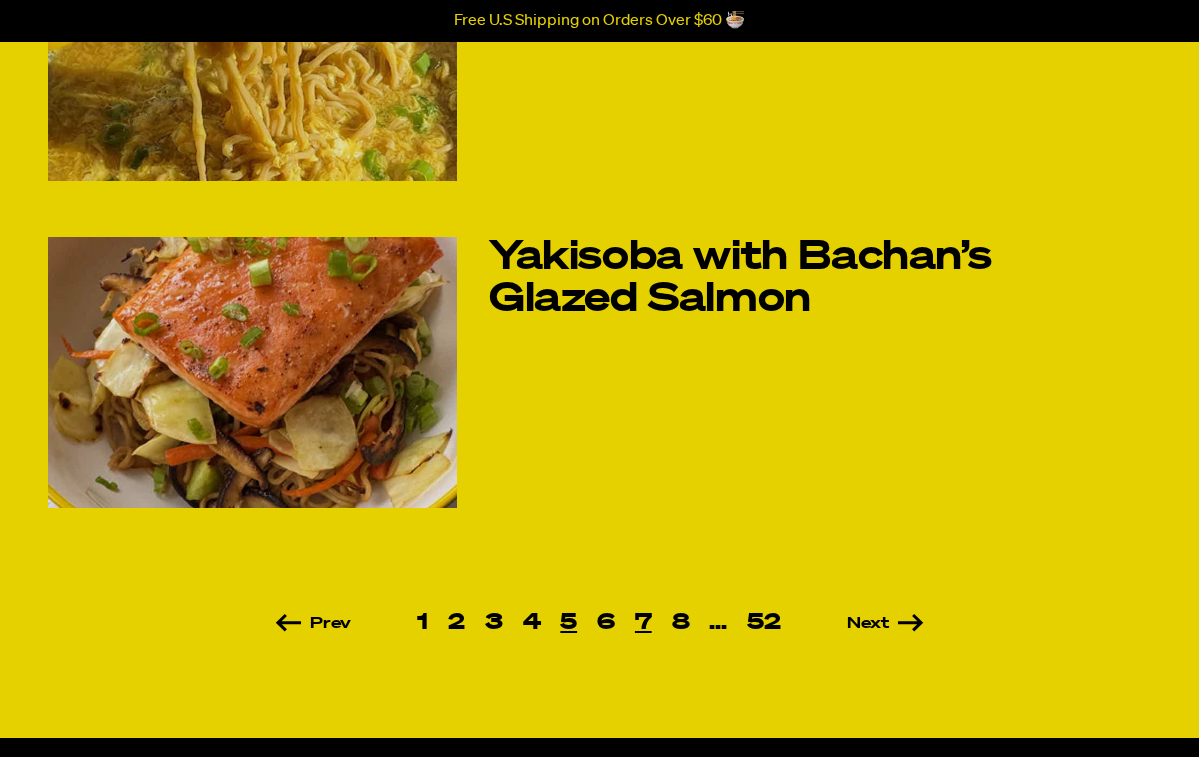 click on "7" at bounding box center [643, 623] 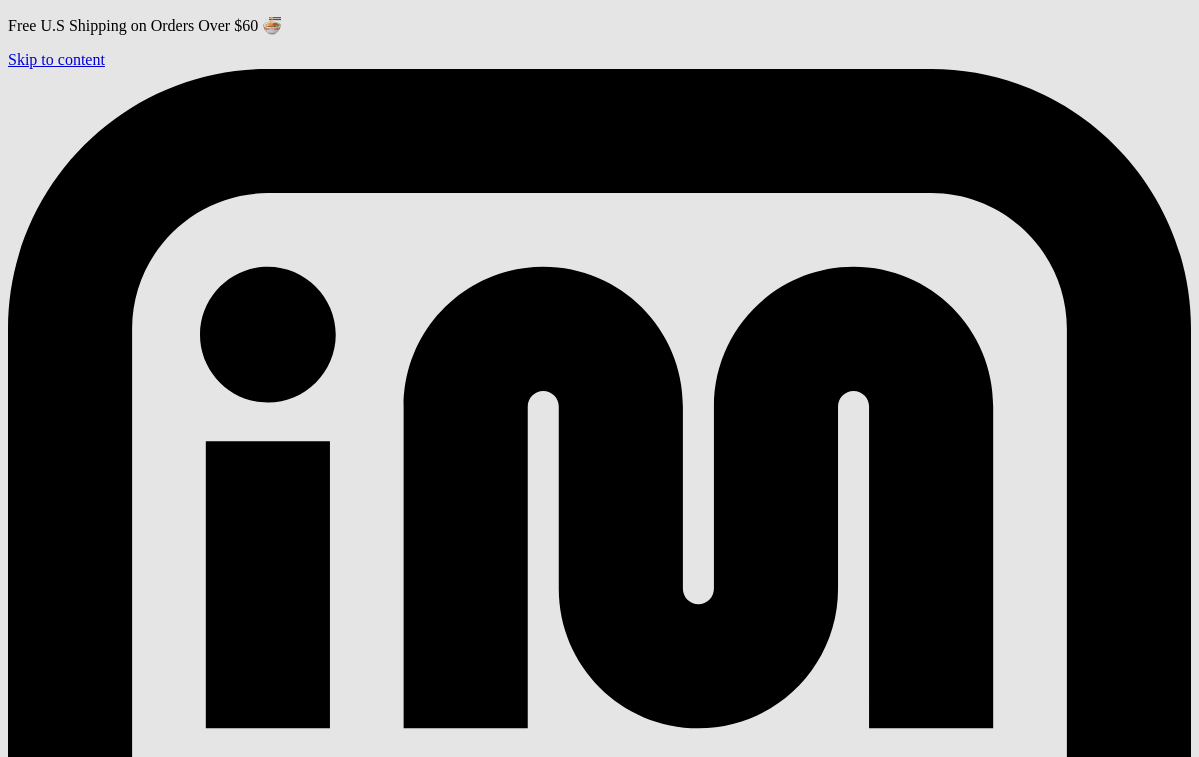 scroll, scrollTop: 0, scrollLeft: 0, axis: both 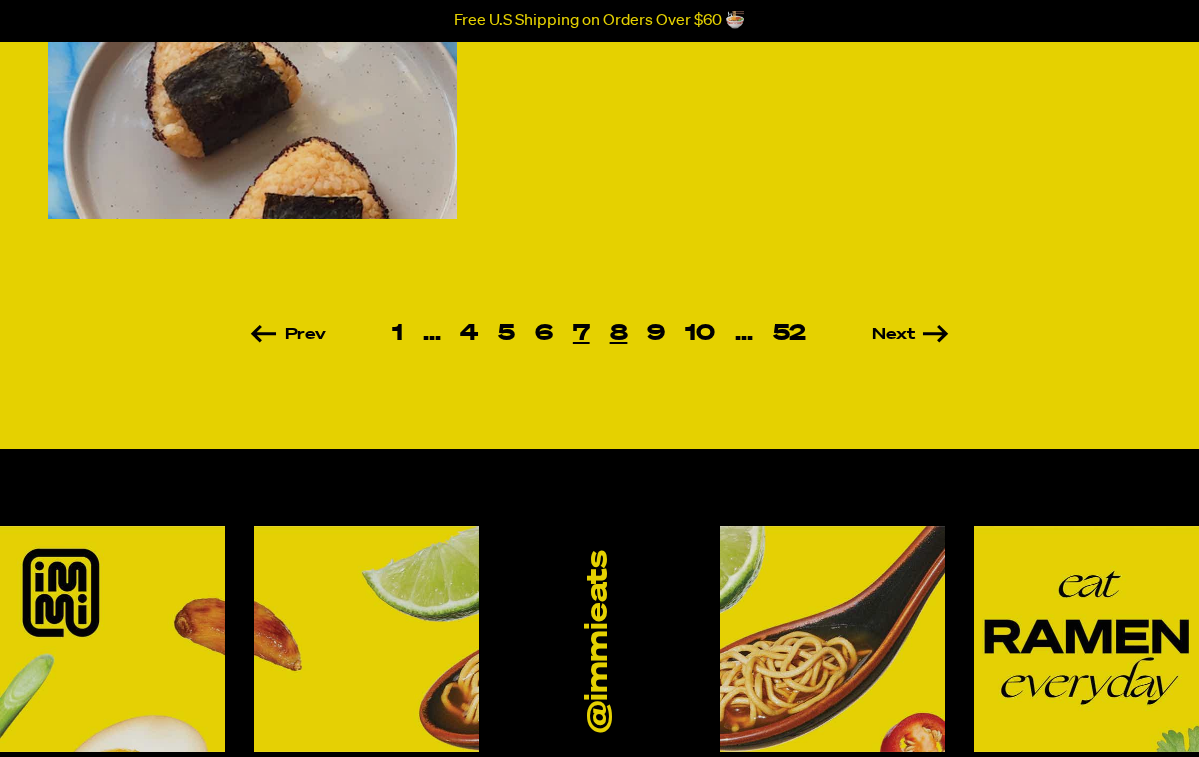 click on "8" at bounding box center (619, 334) 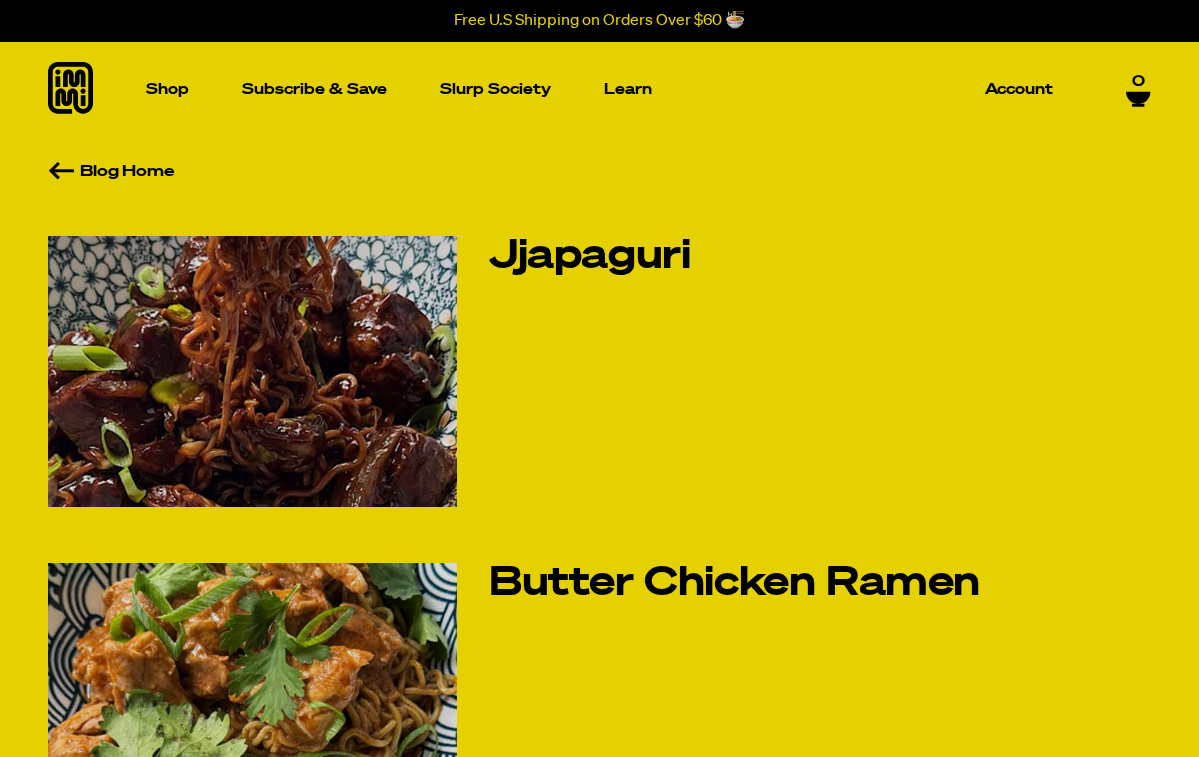 scroll, scrollTop: 0, scrollLeft: 0, axis: both 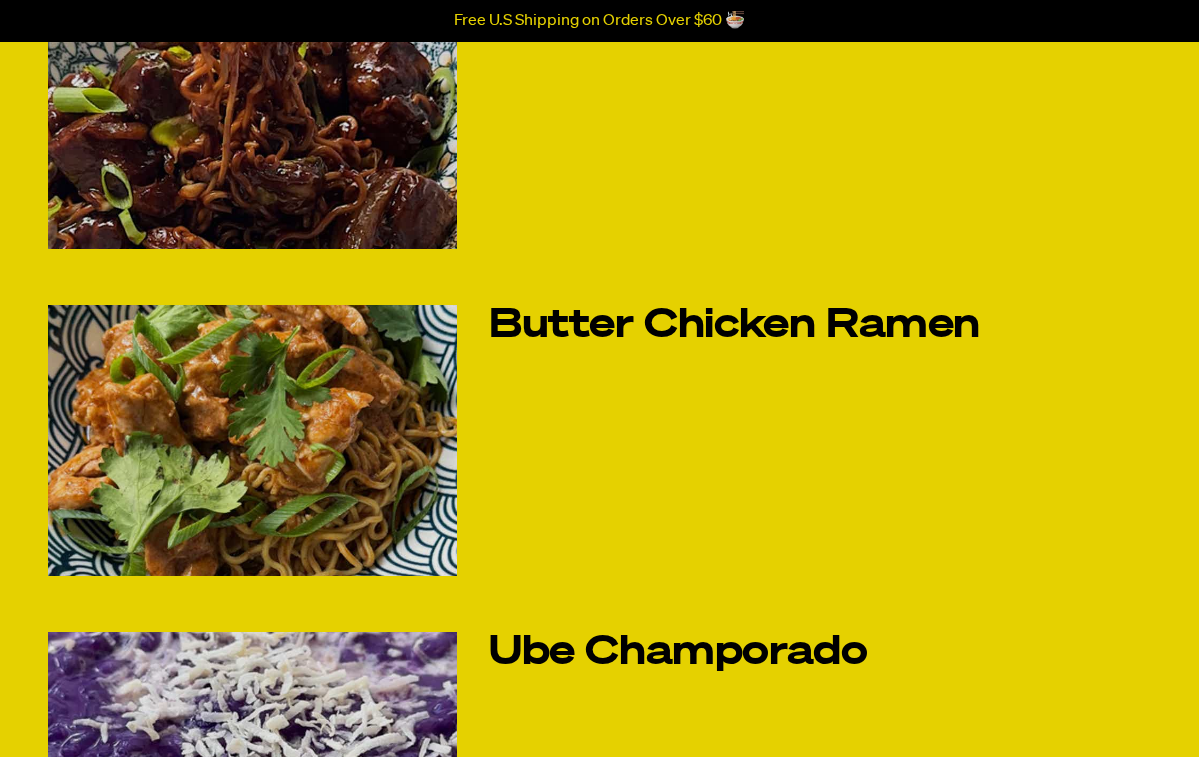 click at bounding box center (252, 440) 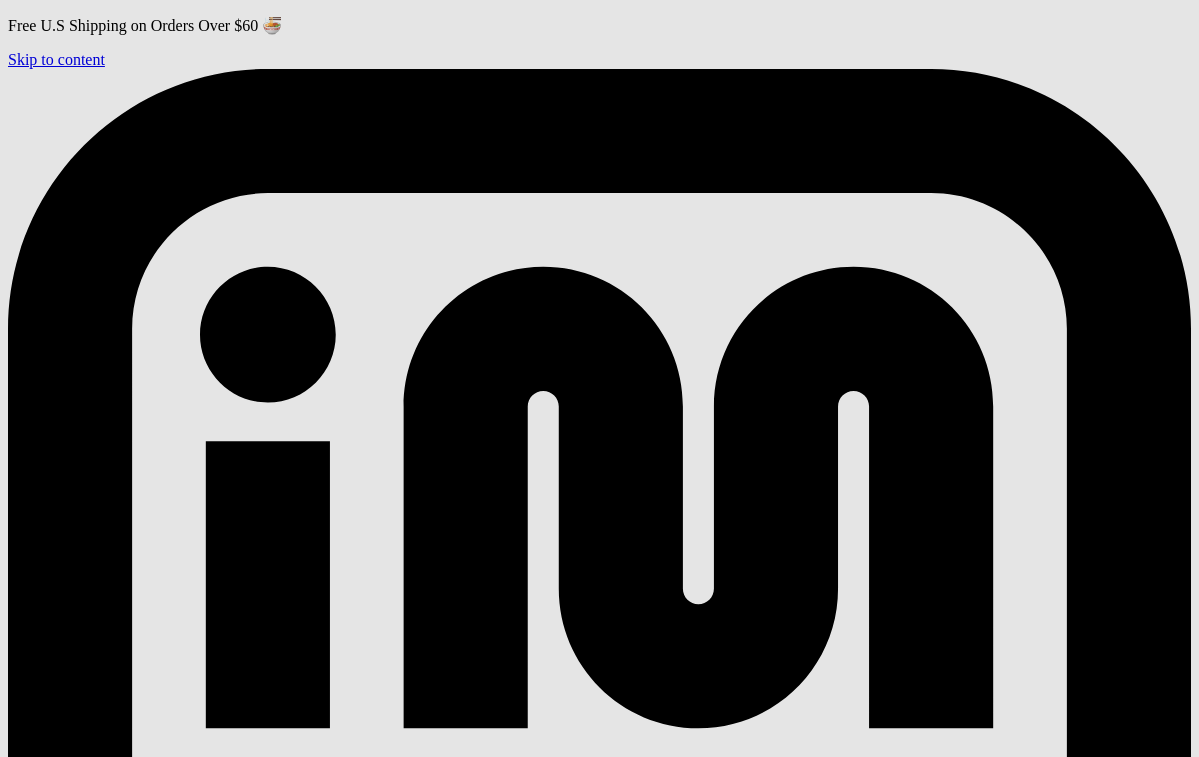 scroll, scrollTop: 0, scrollLeft: 0, axis: both 